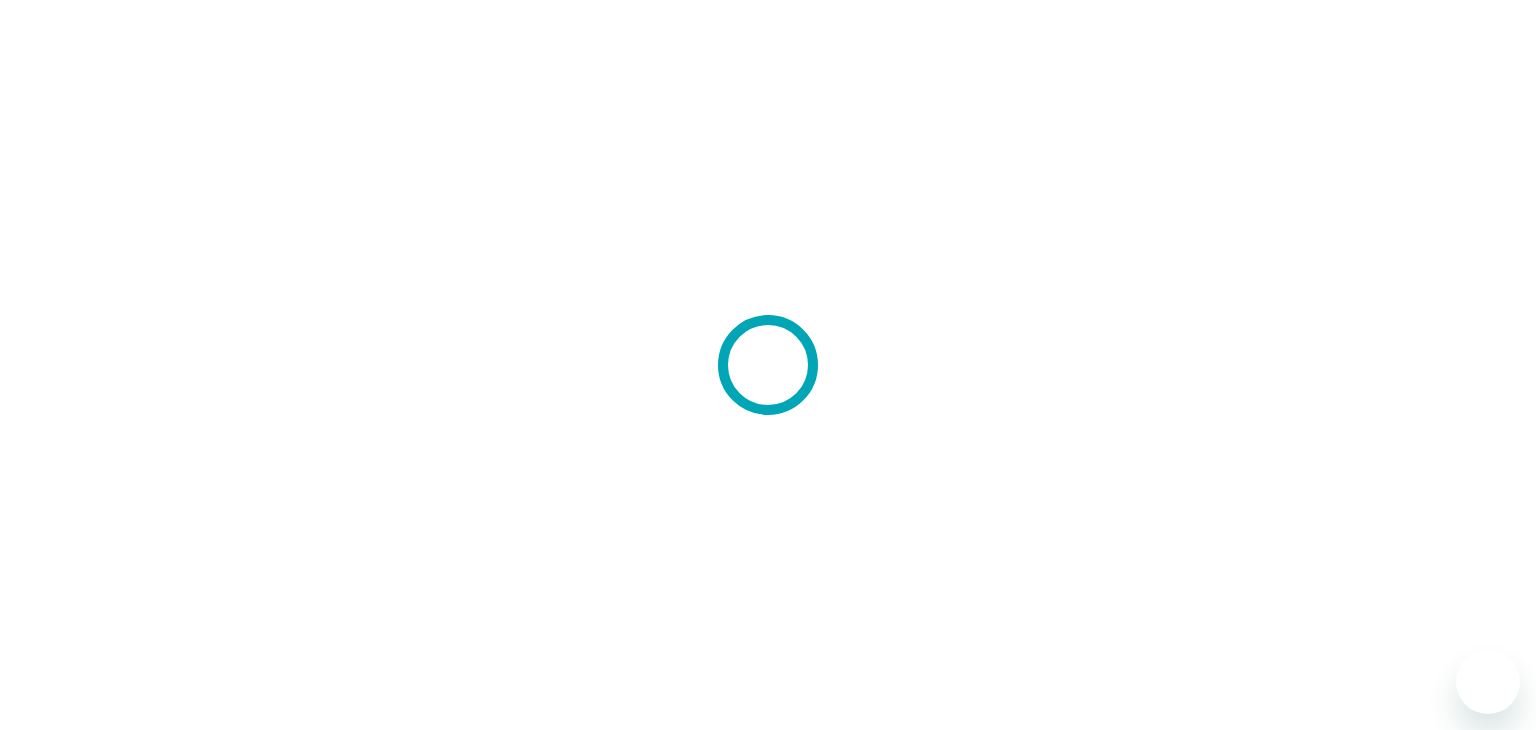 scroll, scrollTop: 0, scrollLeft: 0, axis: both 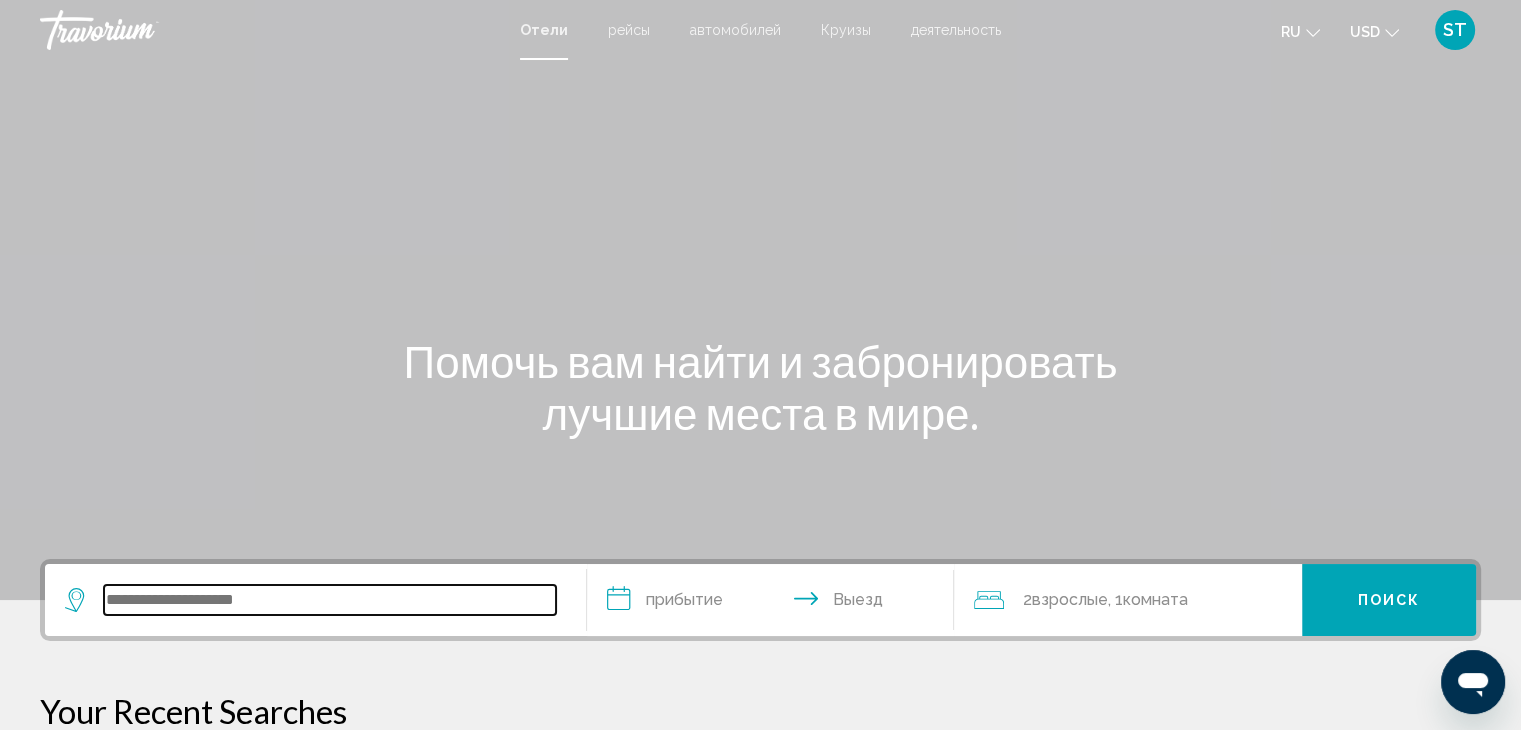 click at bounding box center [330, 600] 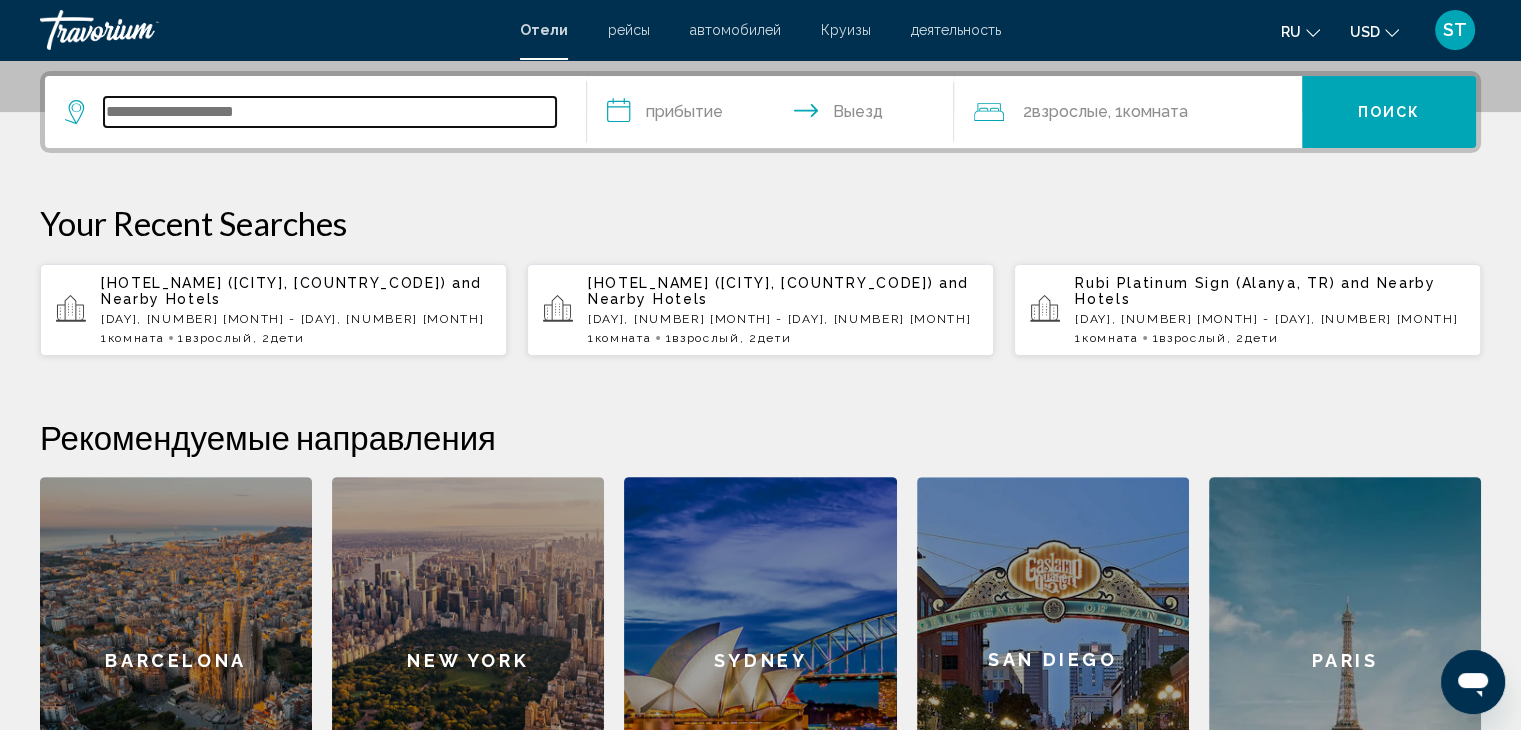 scroll, scrollTop: 493, scrollLeft: 0, axis: vertical 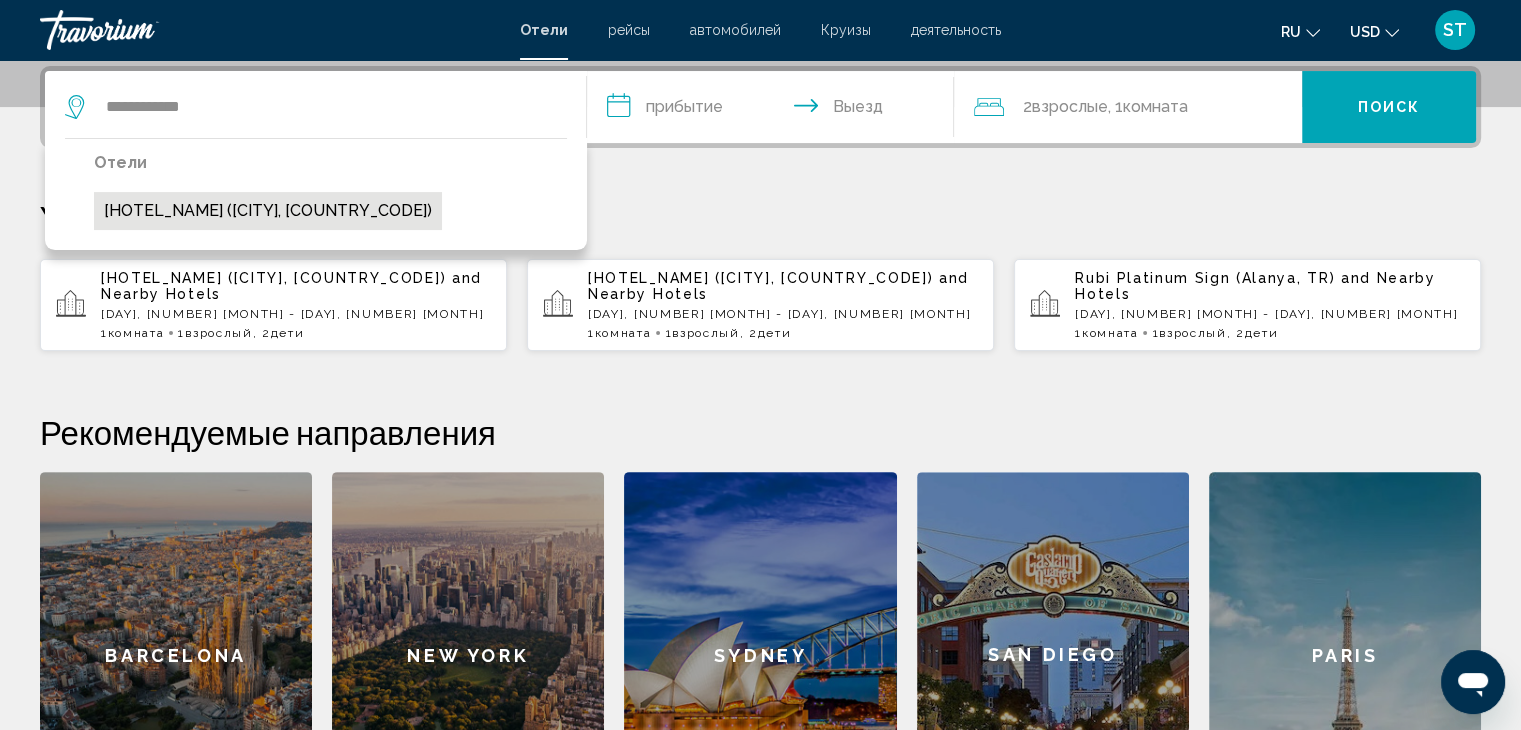 click on "[HOTEL_NAME] ([CITY], [COUNTRY_CODE])" at bounding box center (268, 211) 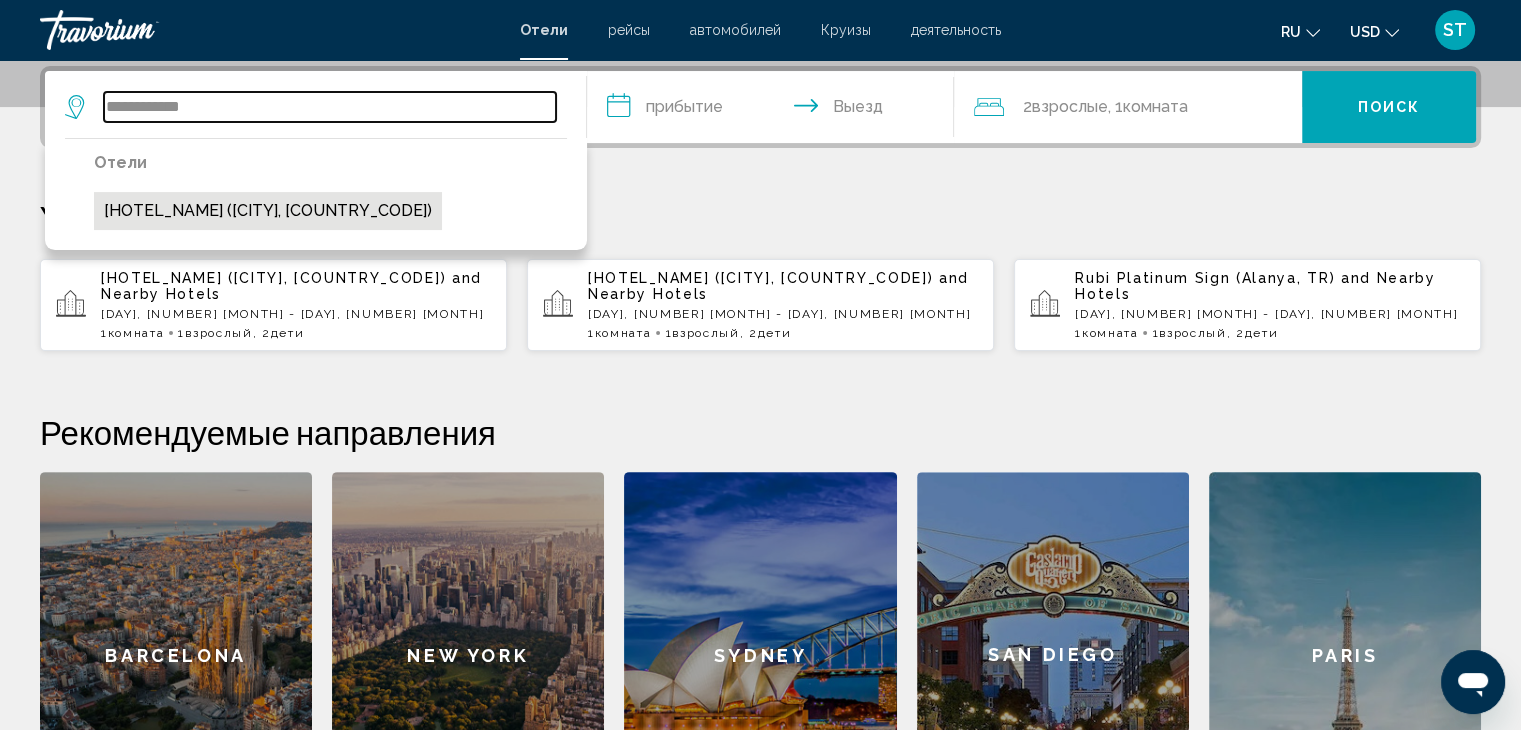 type on "**********" 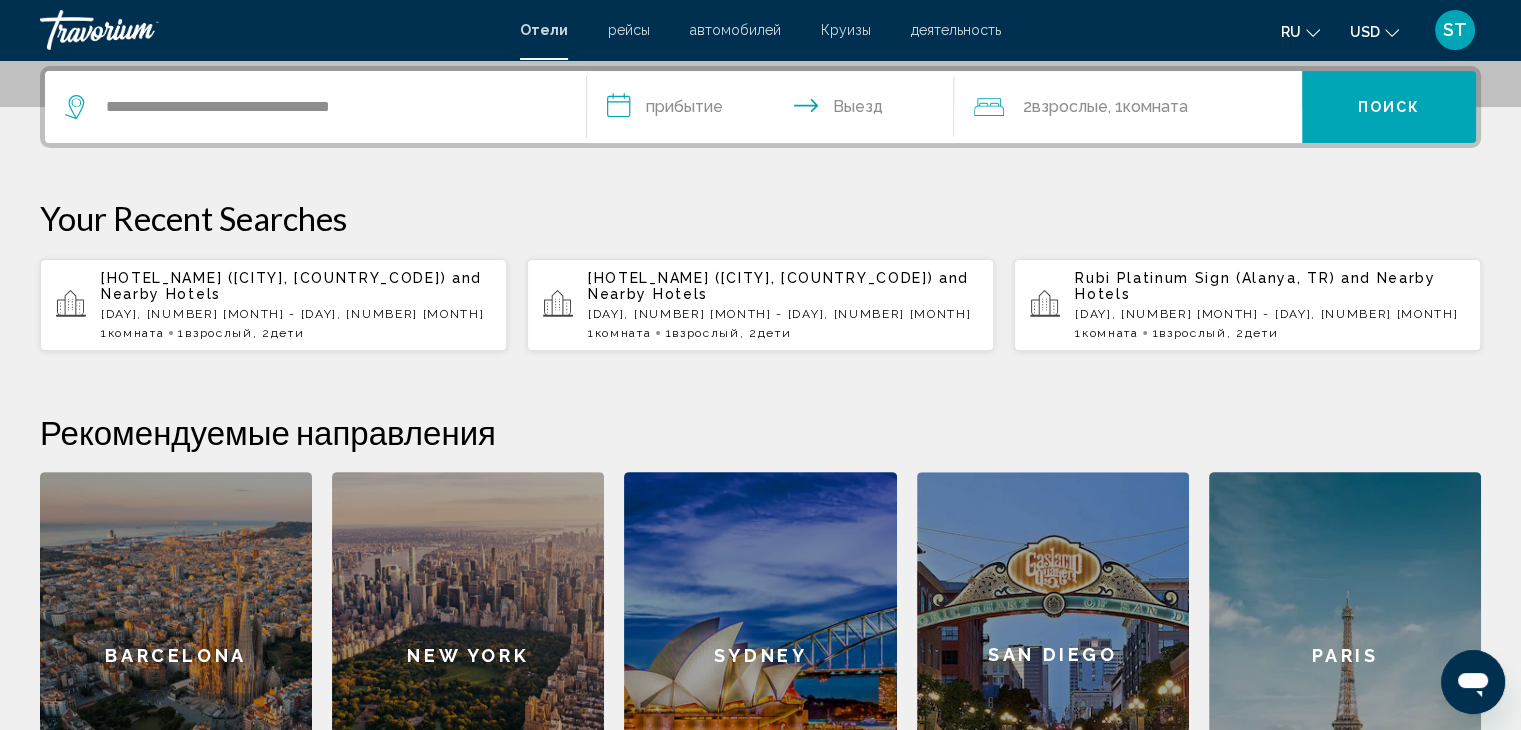 click on "**********" at bounding box center [775, 110] 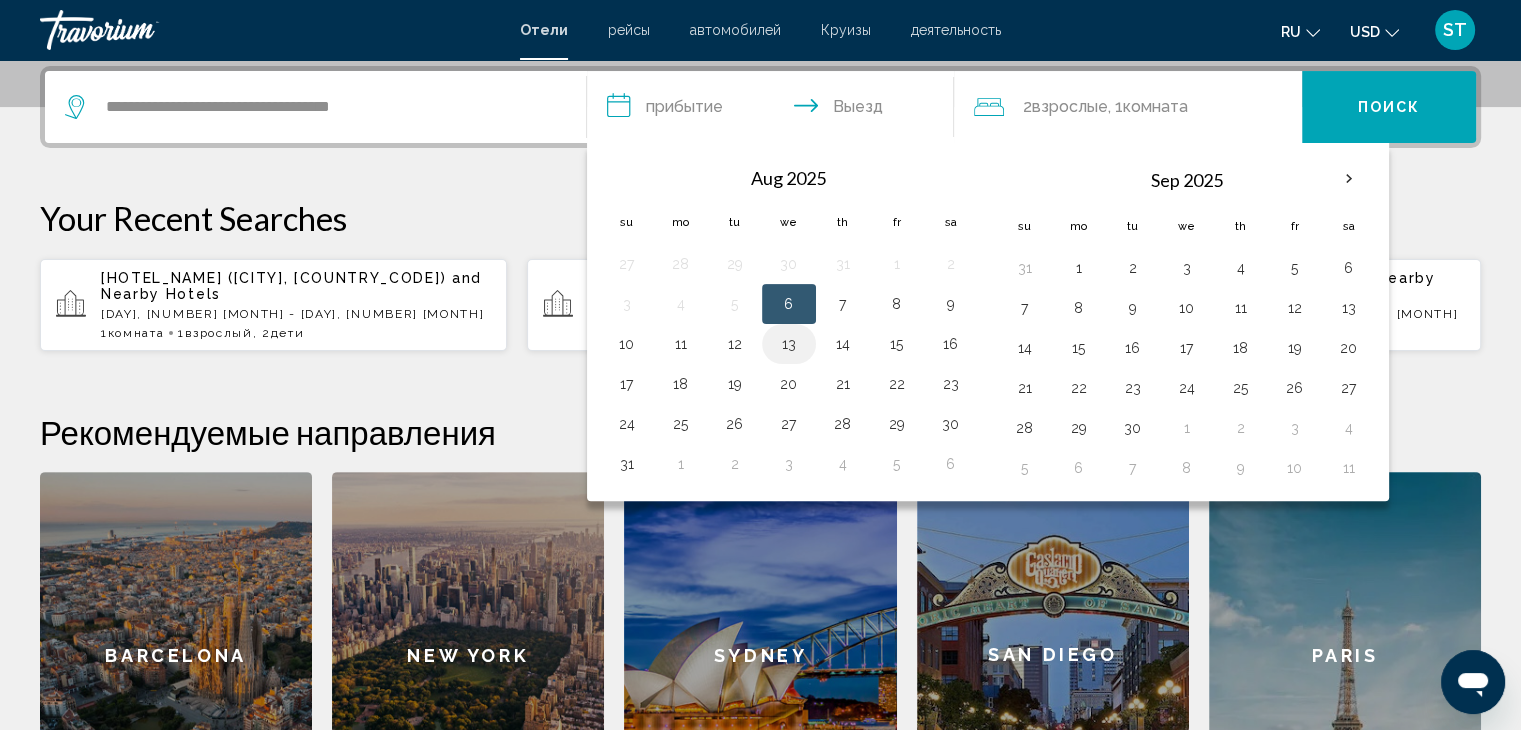 click on "13" at bounding box center [789, 344] 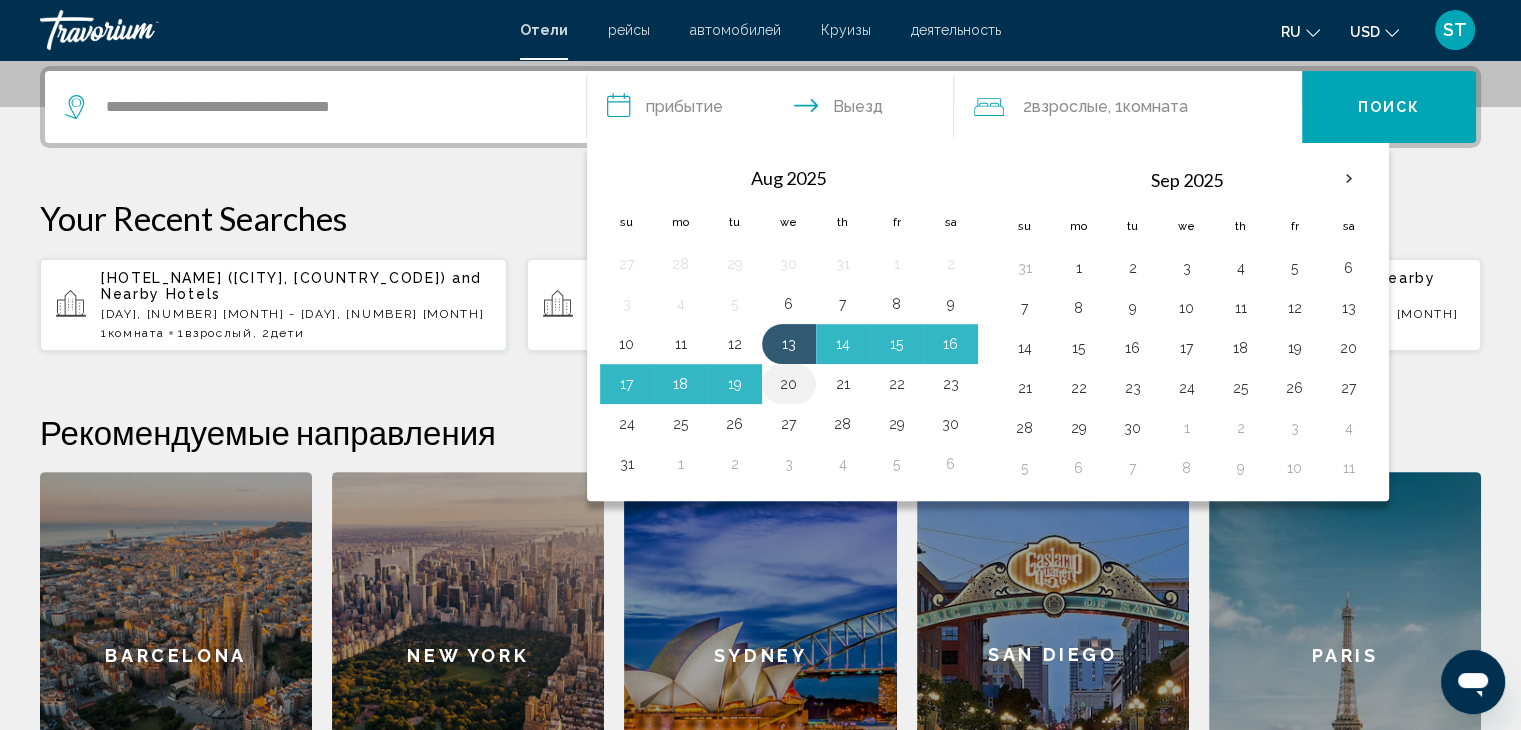click on "20" at bounding box center (789, 384) 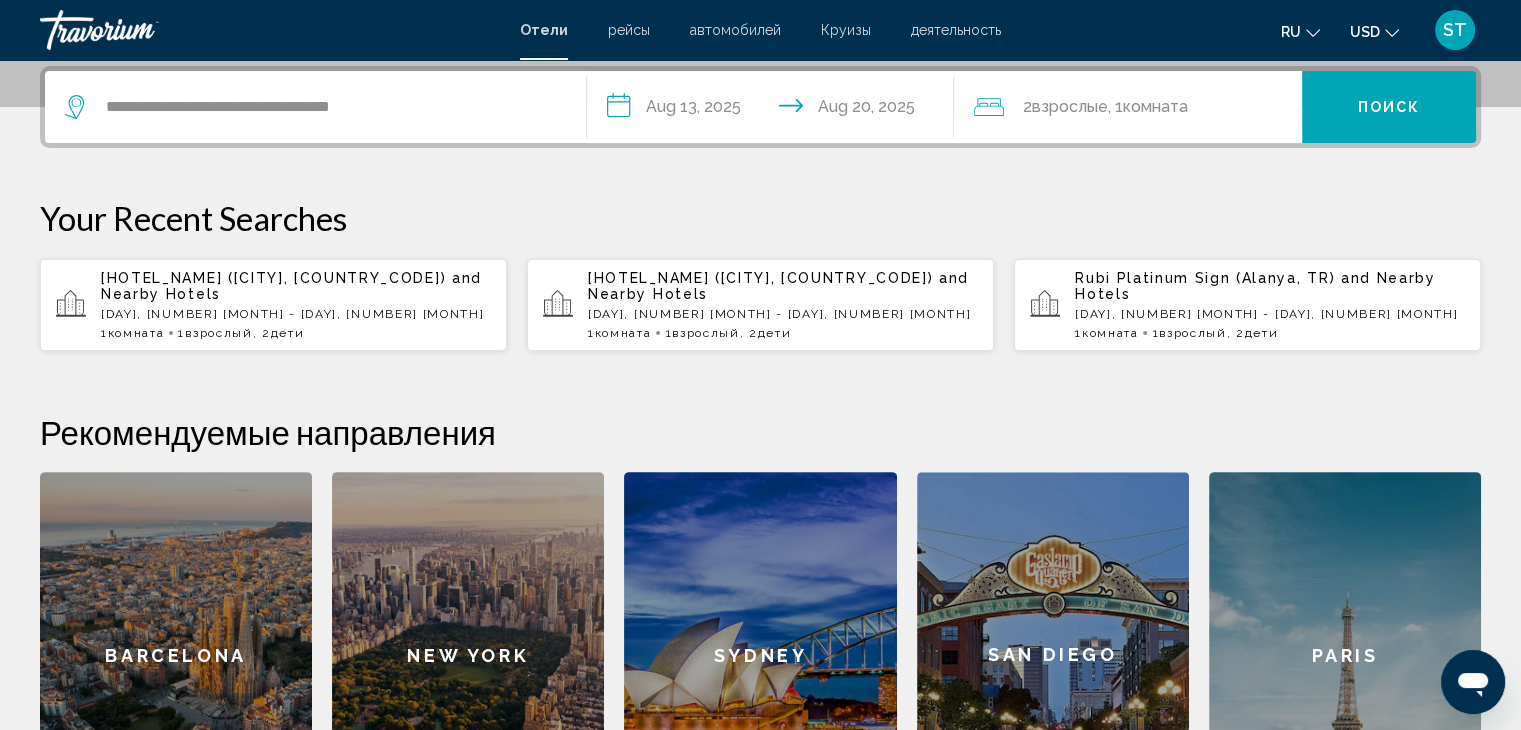 click 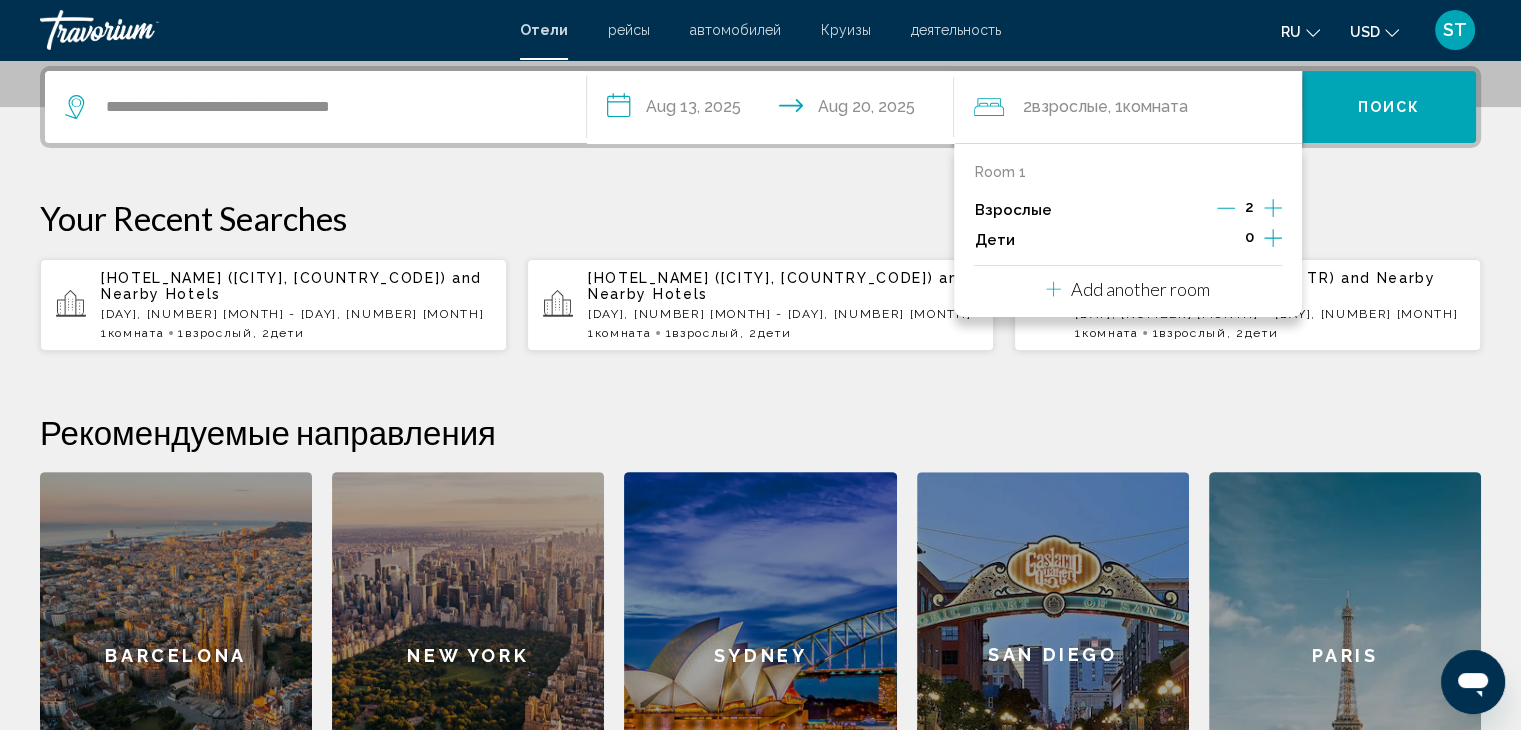 click 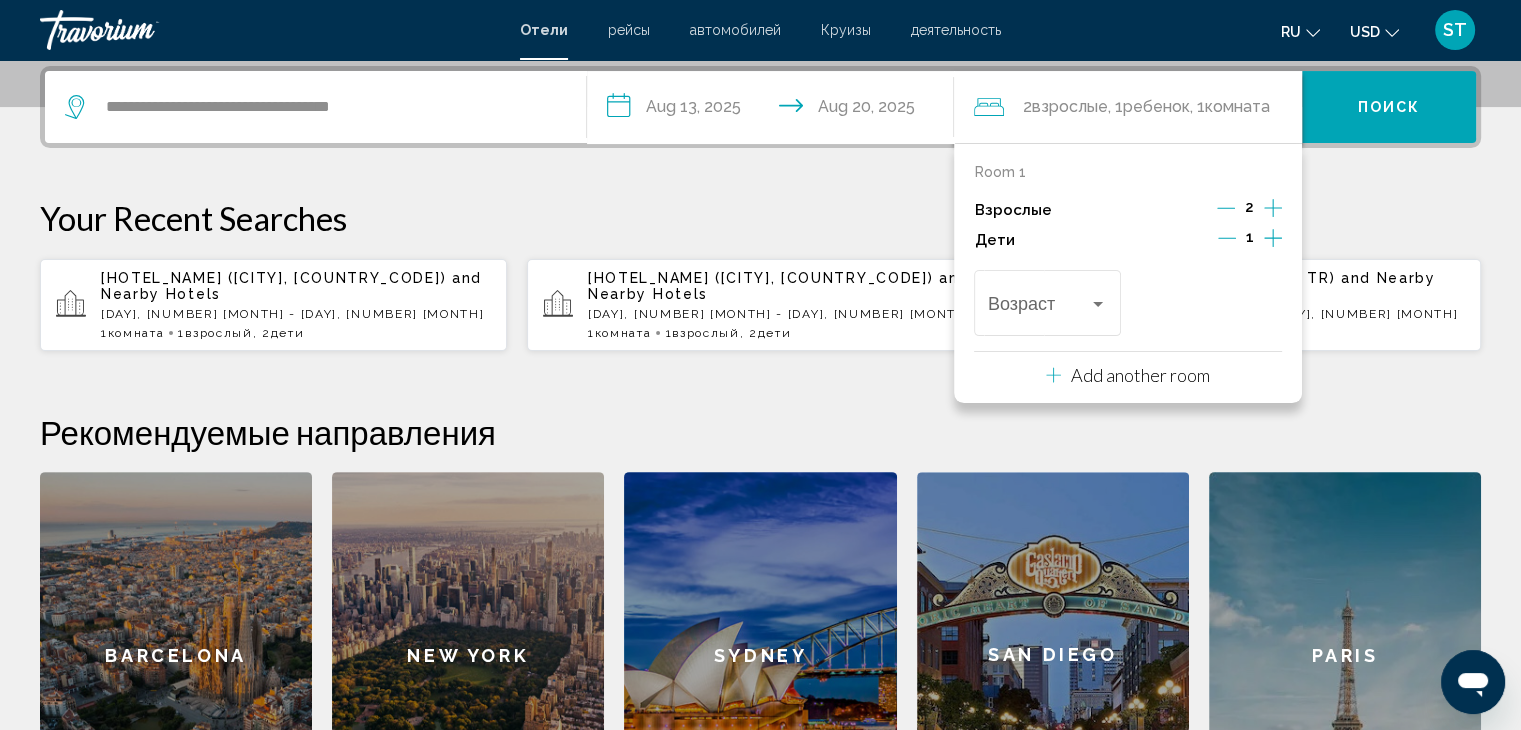 click 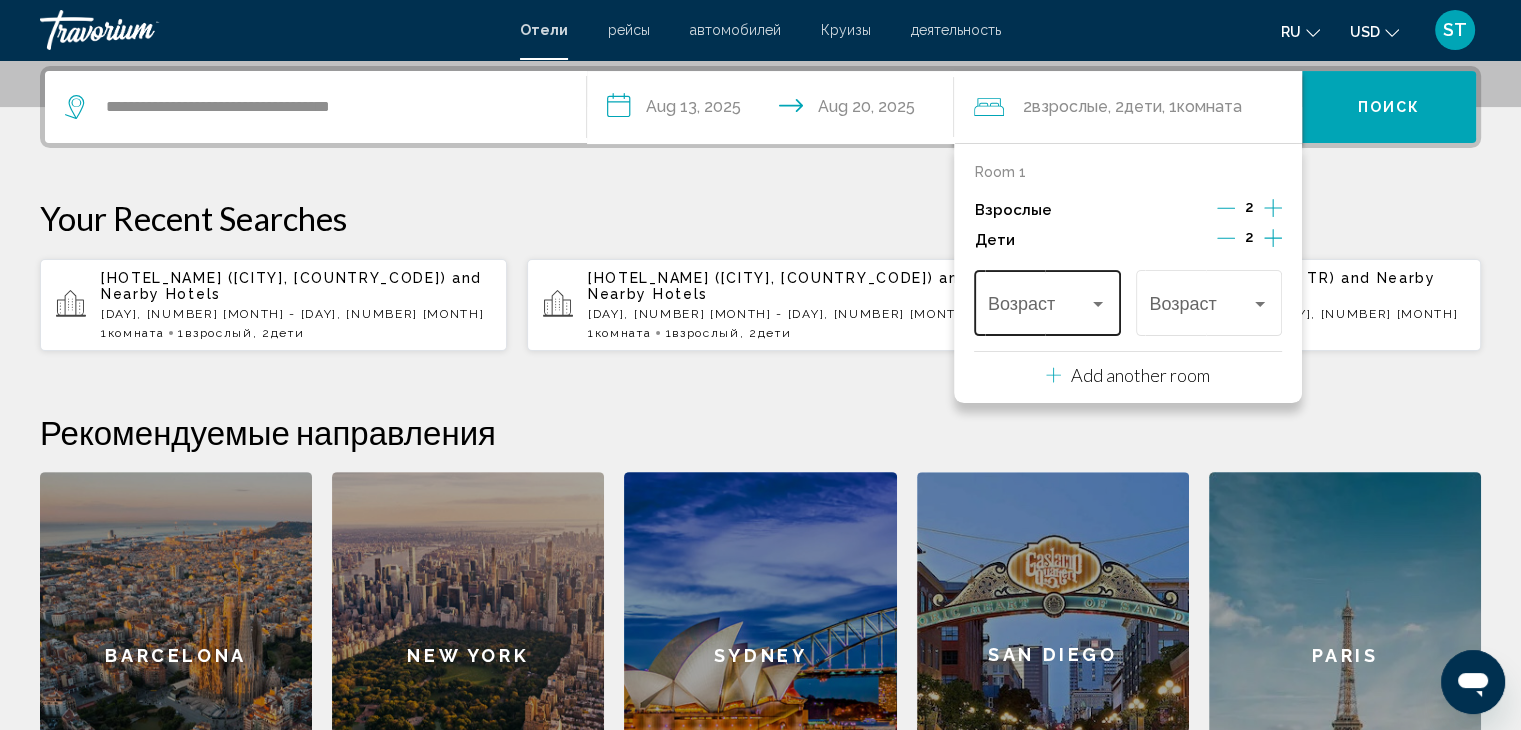 click at bounding box center (1098, 304) 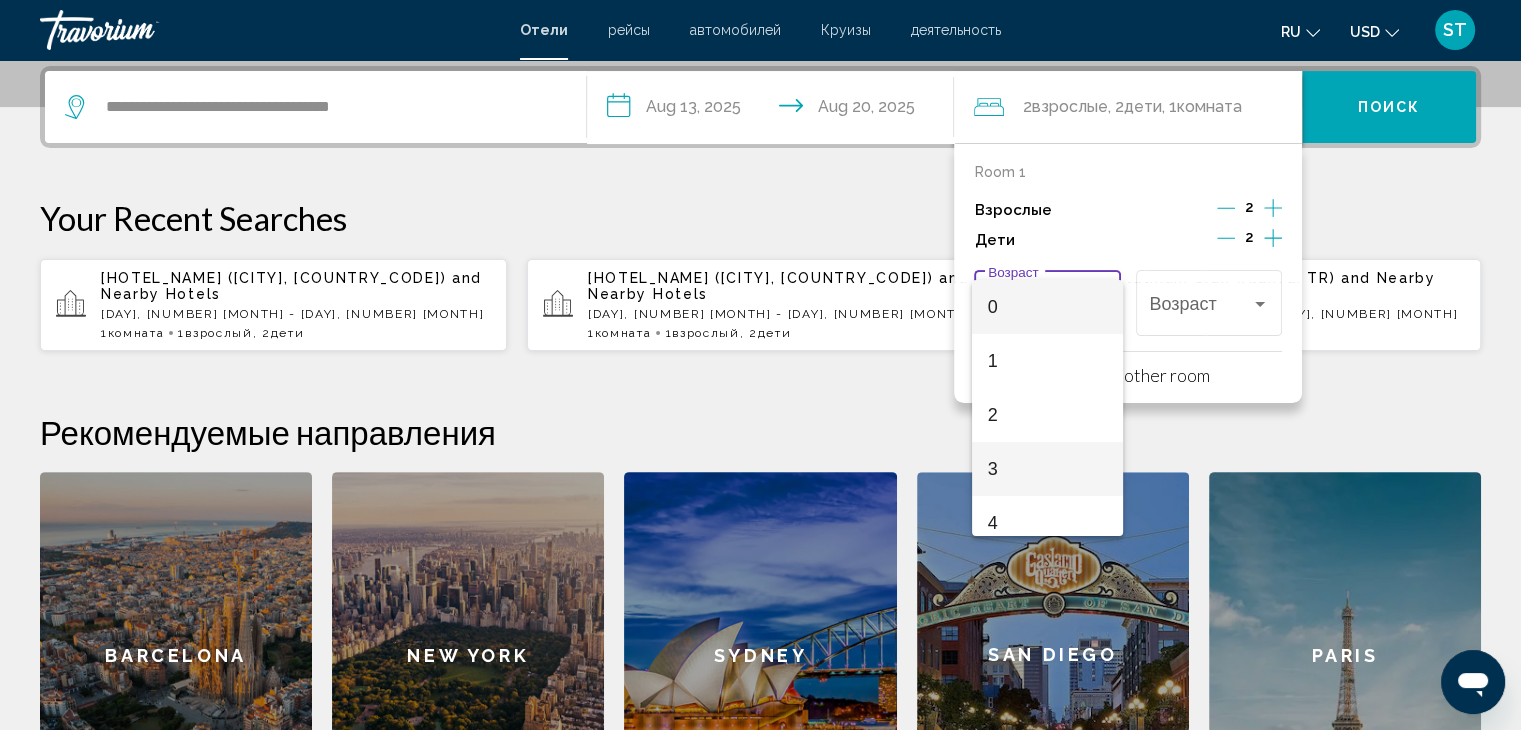 click on "3" at bounding box center [1047, 469] 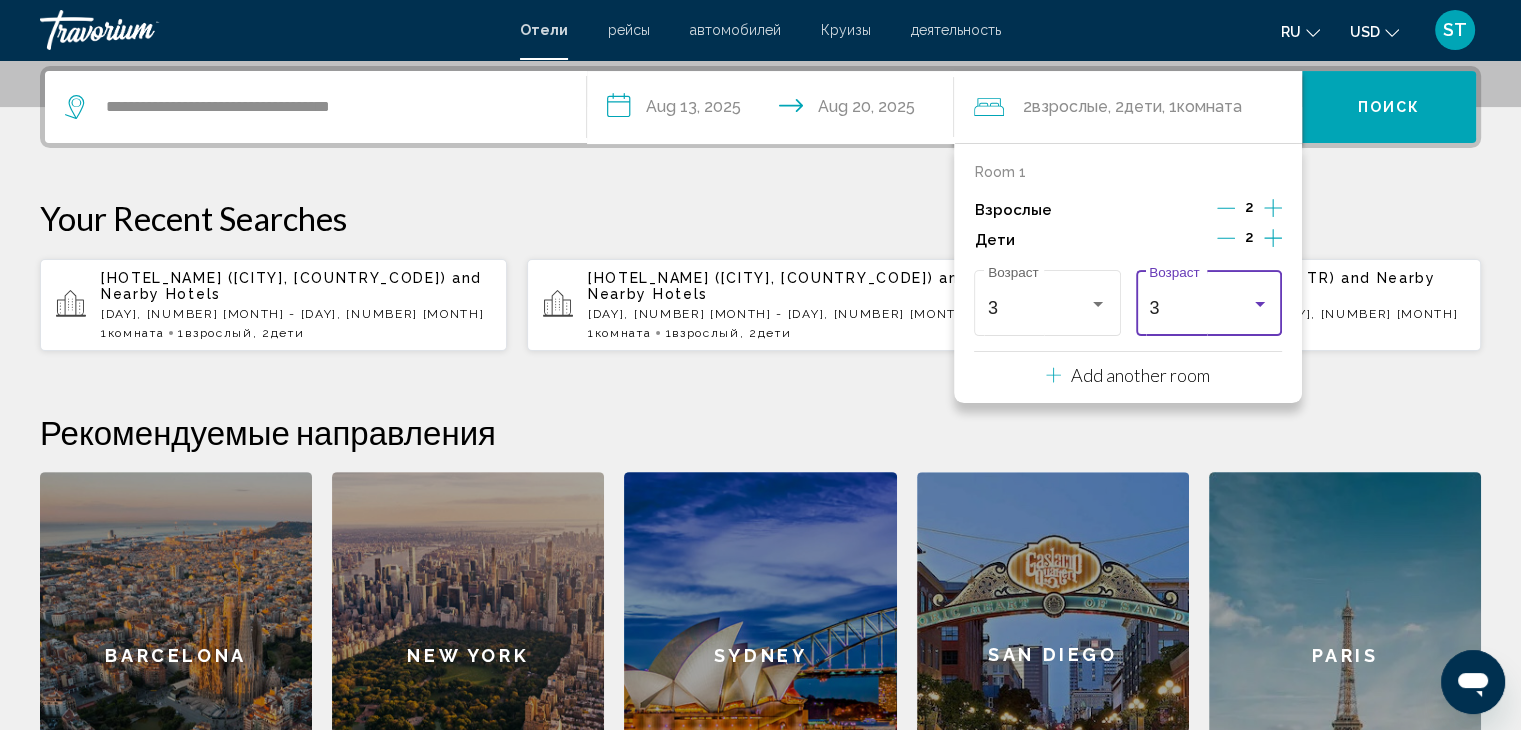 click at bounding box center [1260, 304] 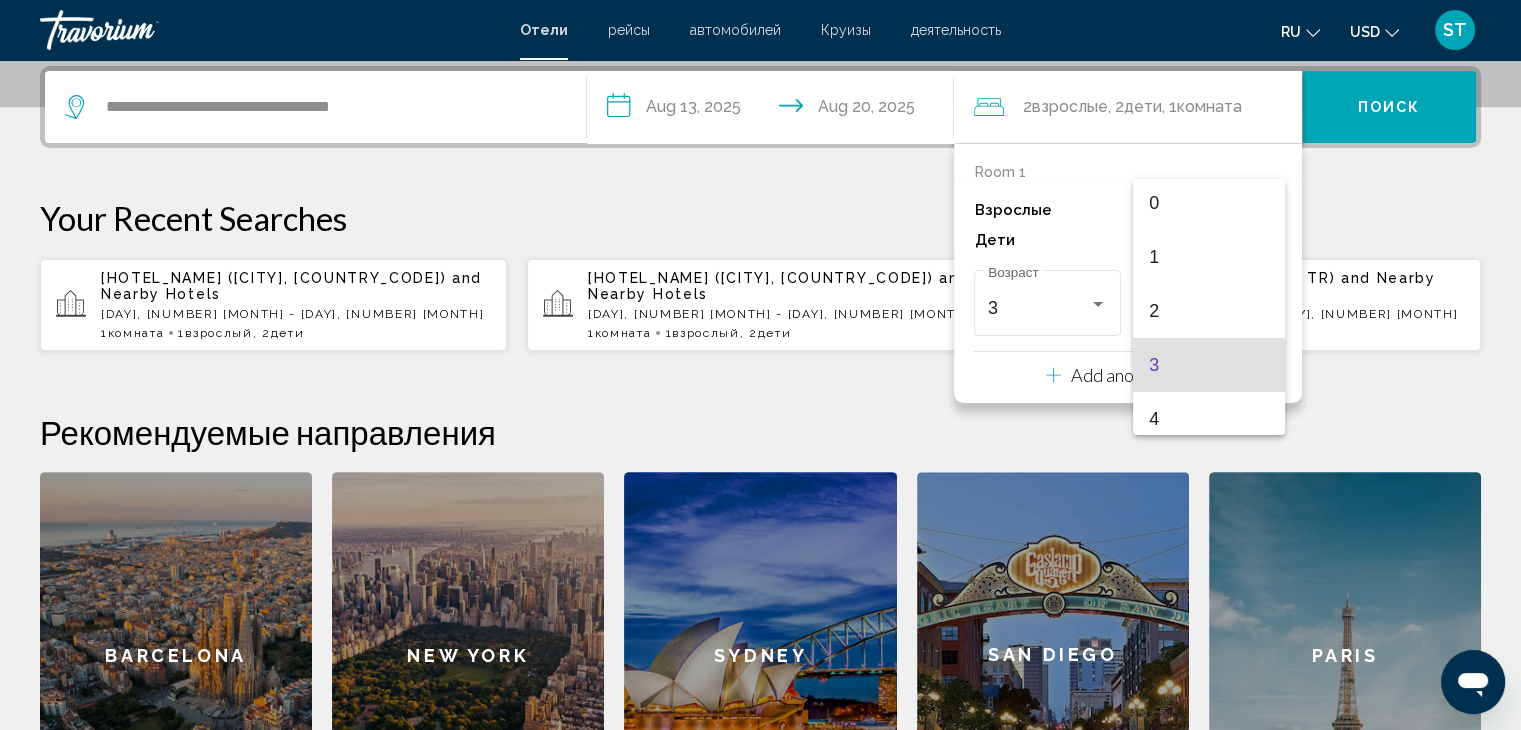 scroll, scrollTop: 0, scrollLeft: 0, axis: both 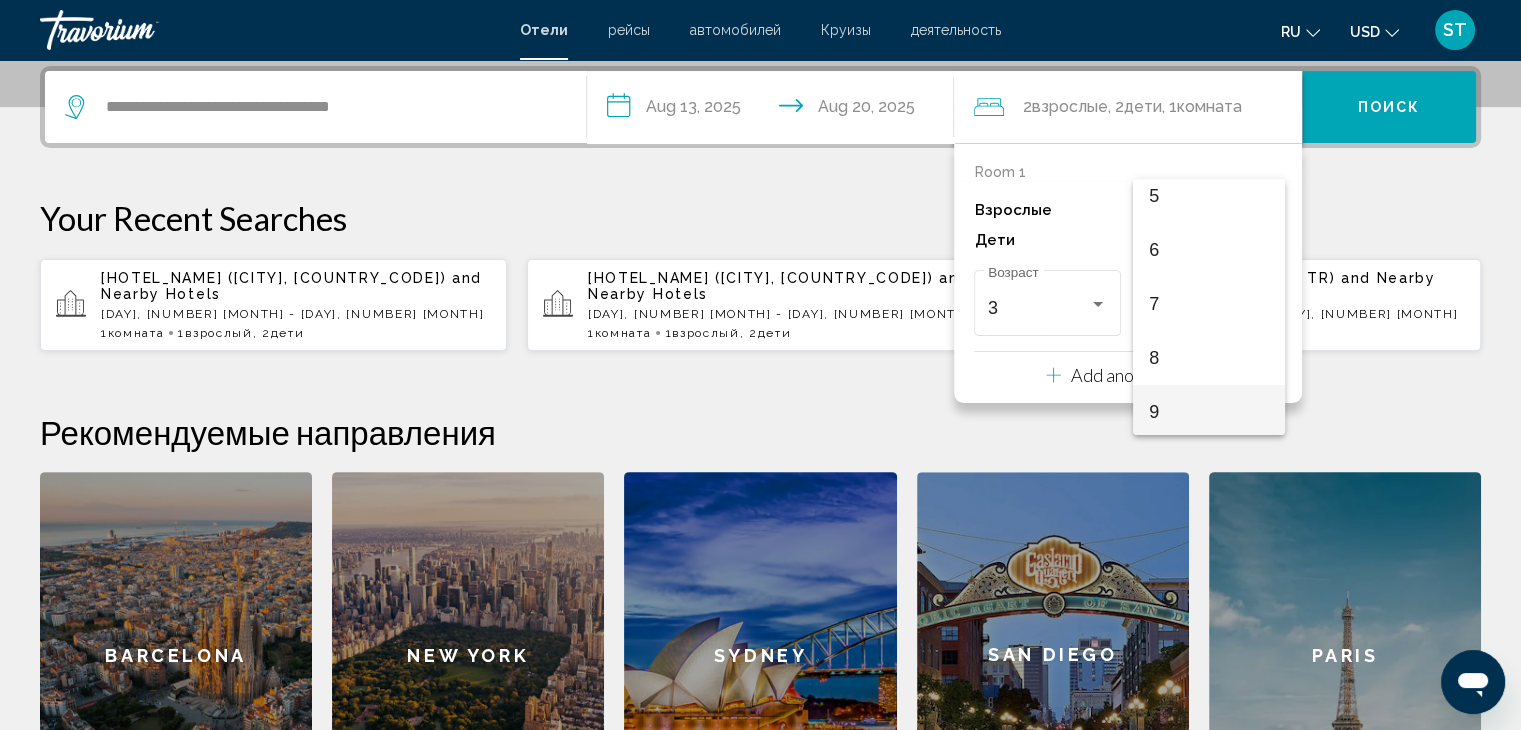 click on "9" at bounding box center (1208, 412) 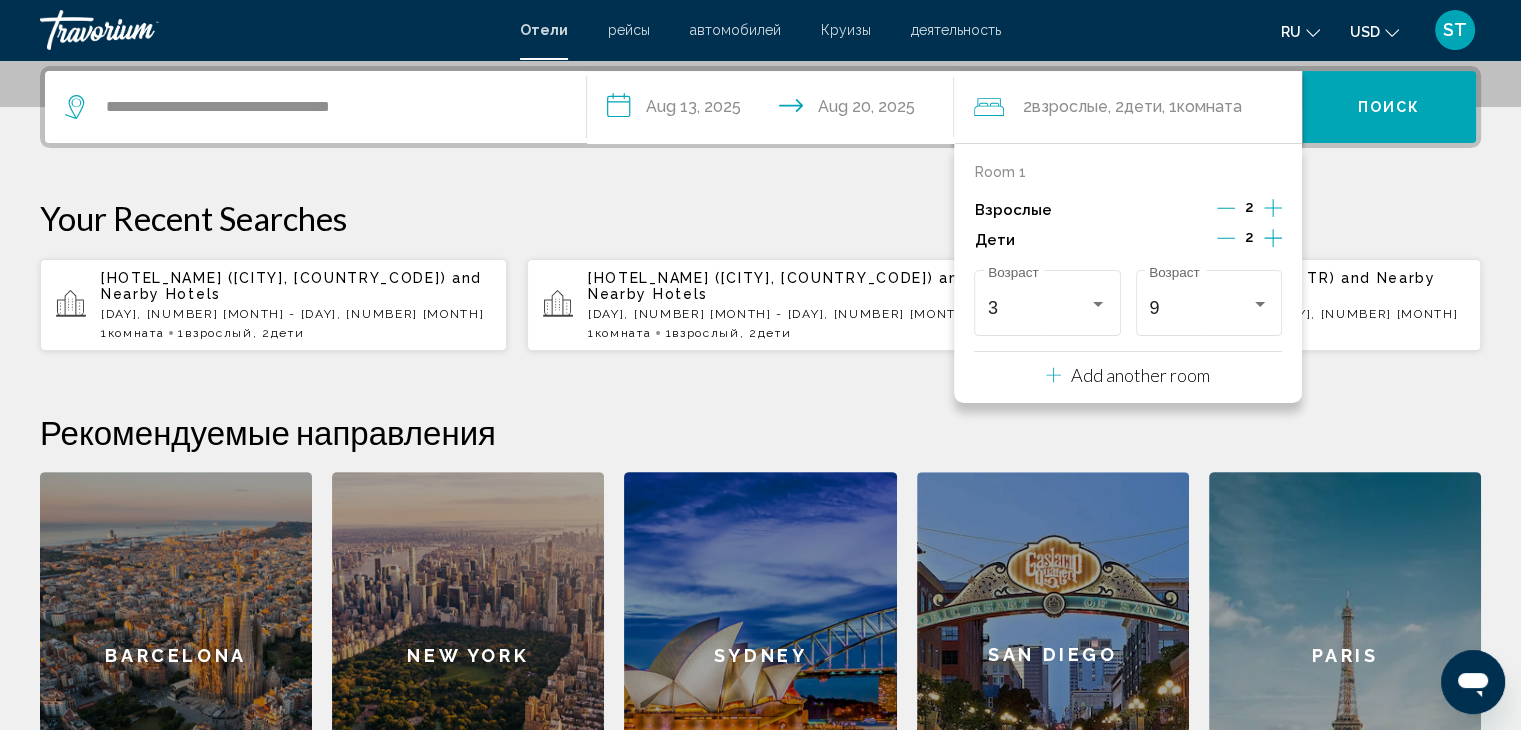 click on "Add another room" at bounding box center (1128, 375) 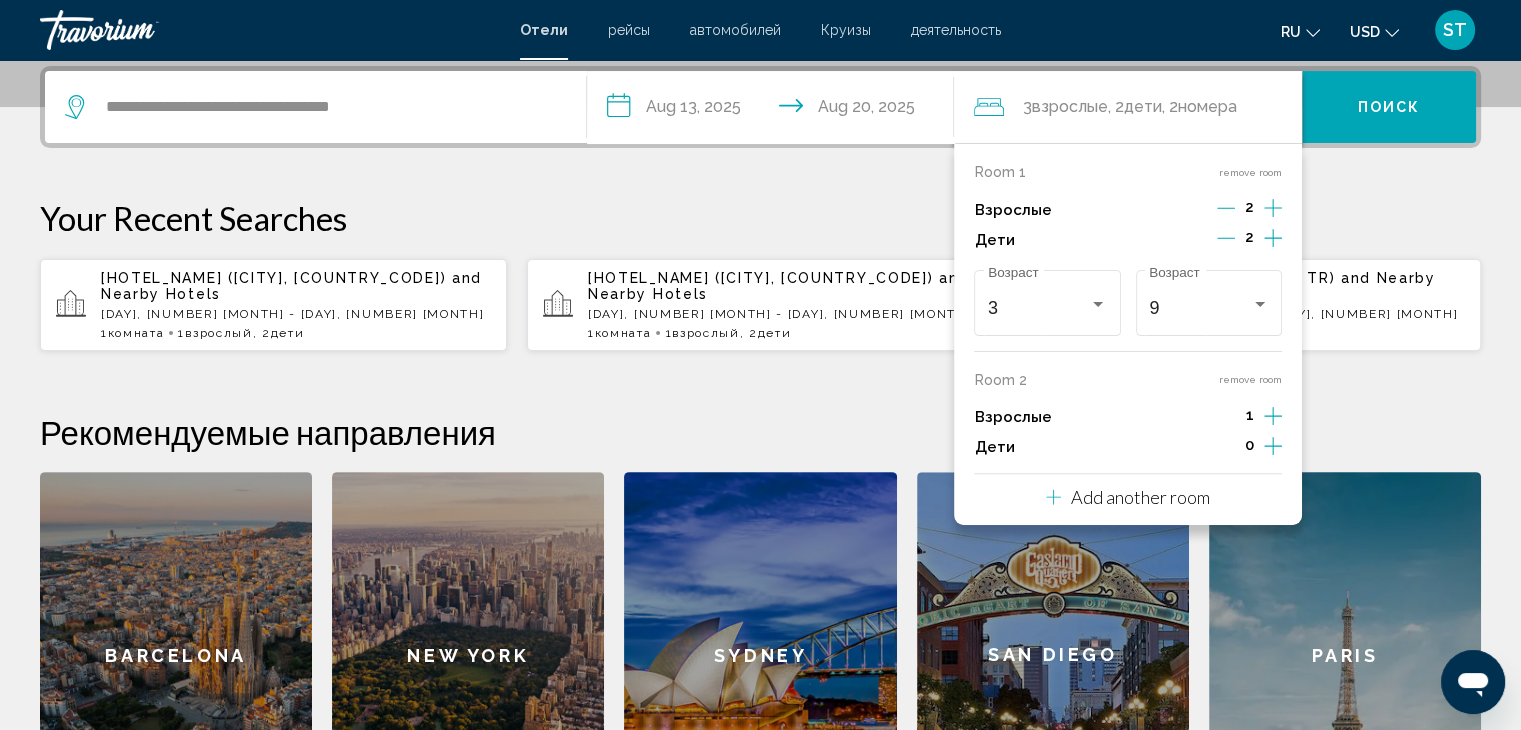 click 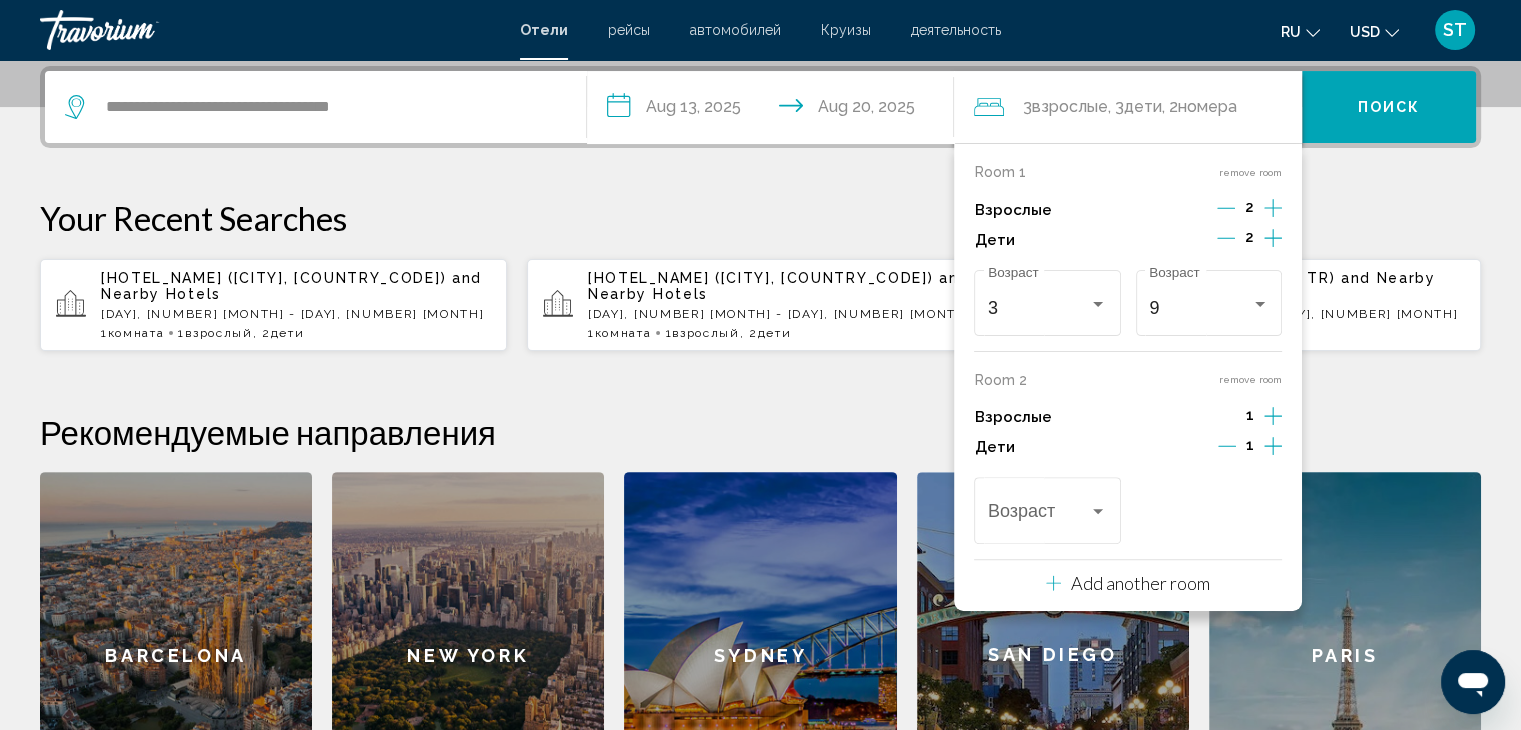 click 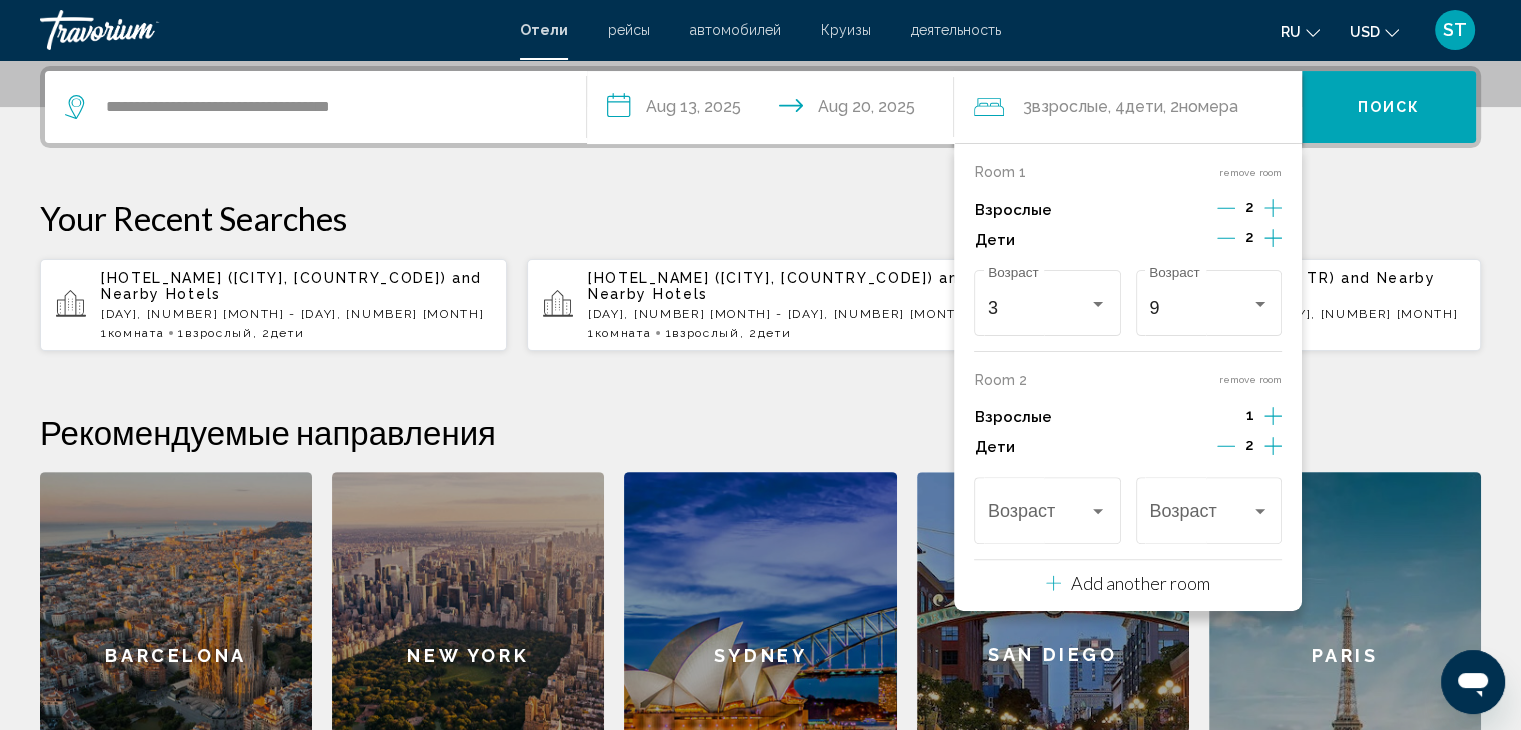 click 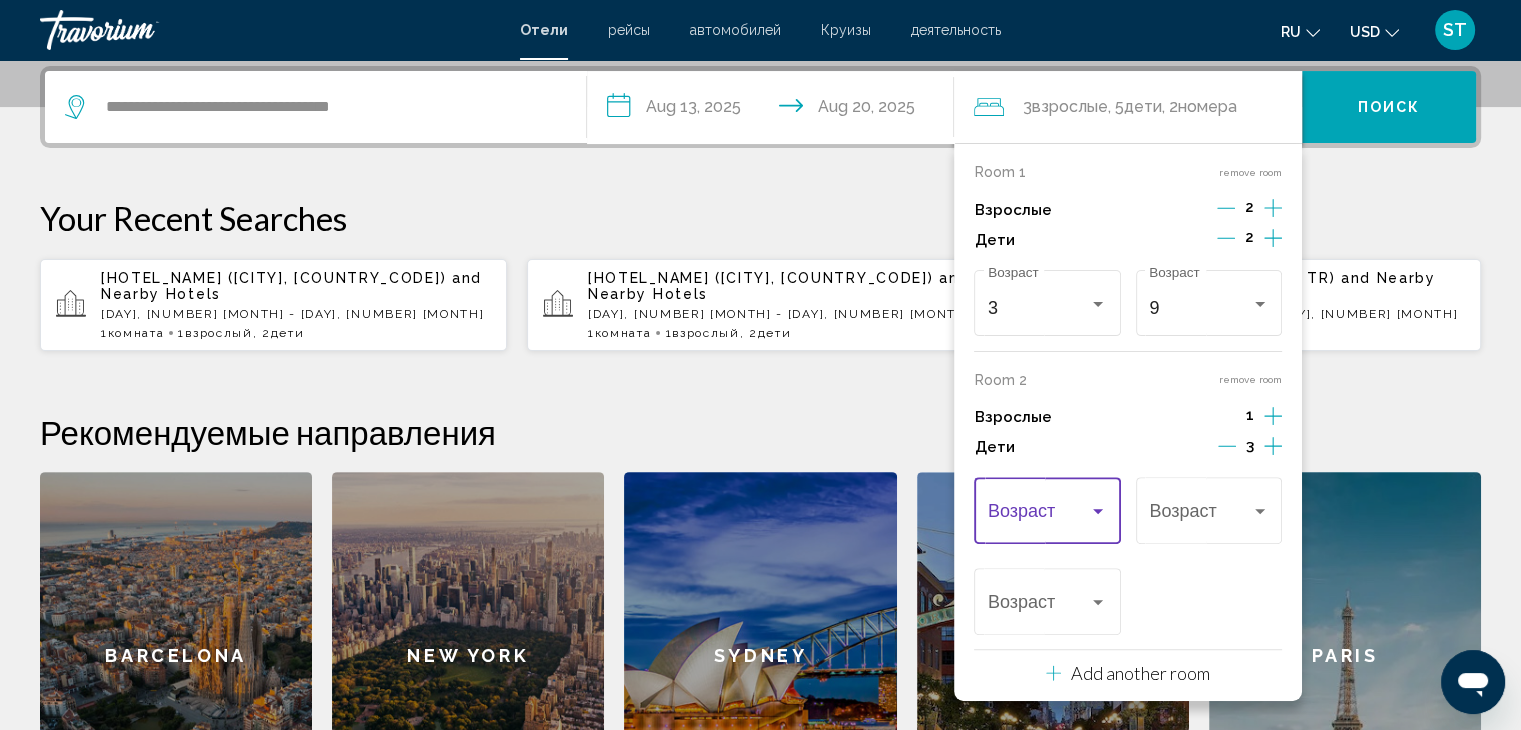 click at bounding box center [1098, 511] 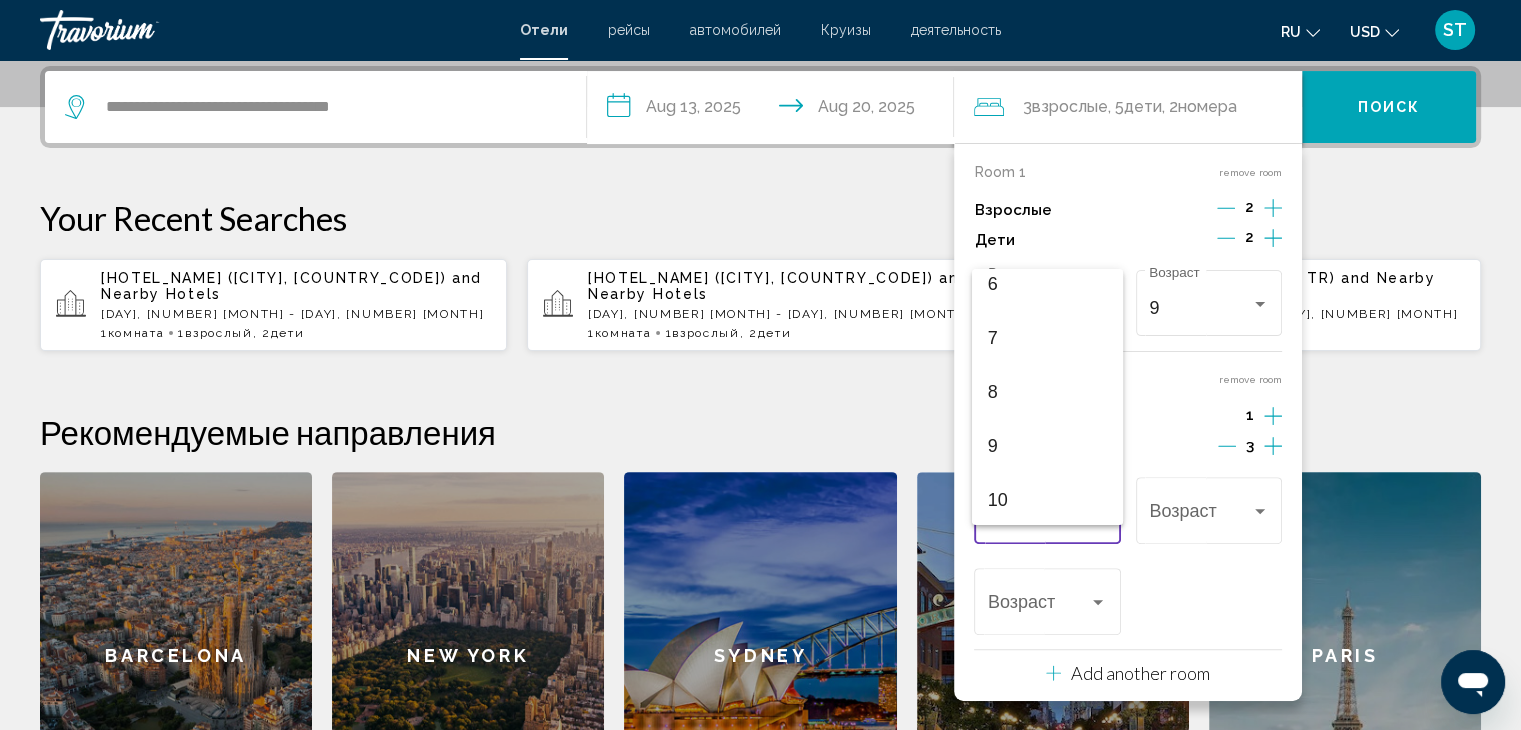 scroll, scrollTop: 339, scrollLeft: 0, axis: vertical 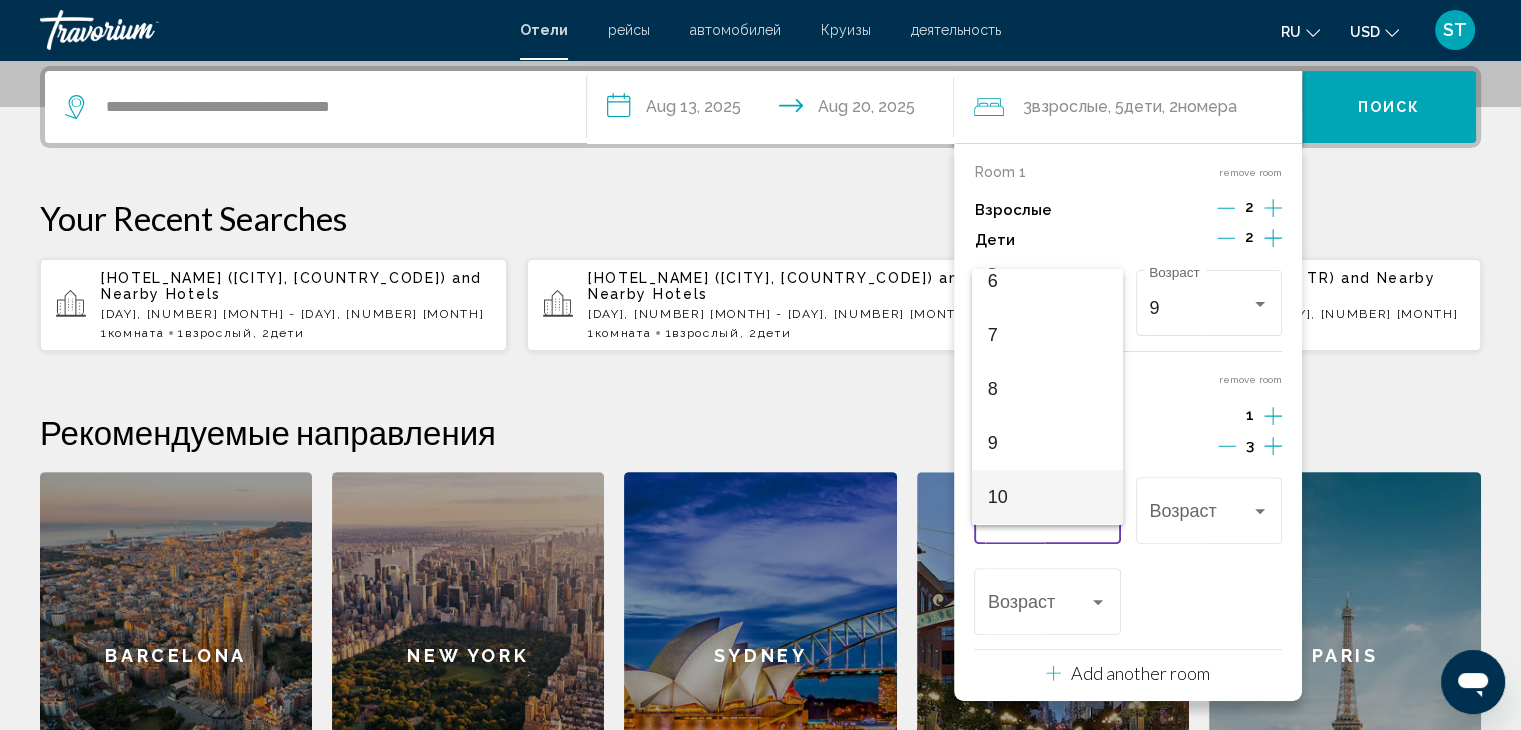 click on "10" at bounding box center [1047, 497] 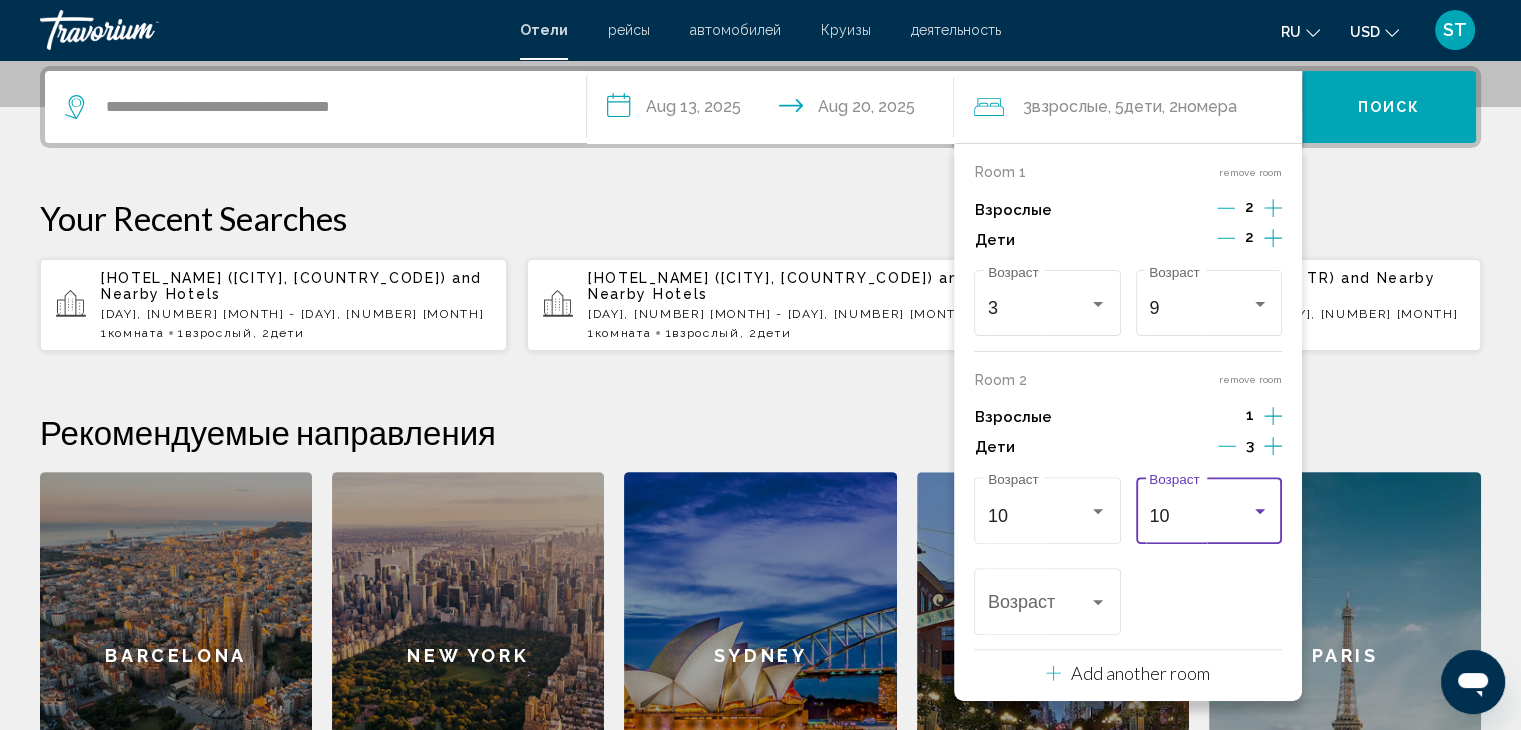 click at bounding box center (1260, 511) 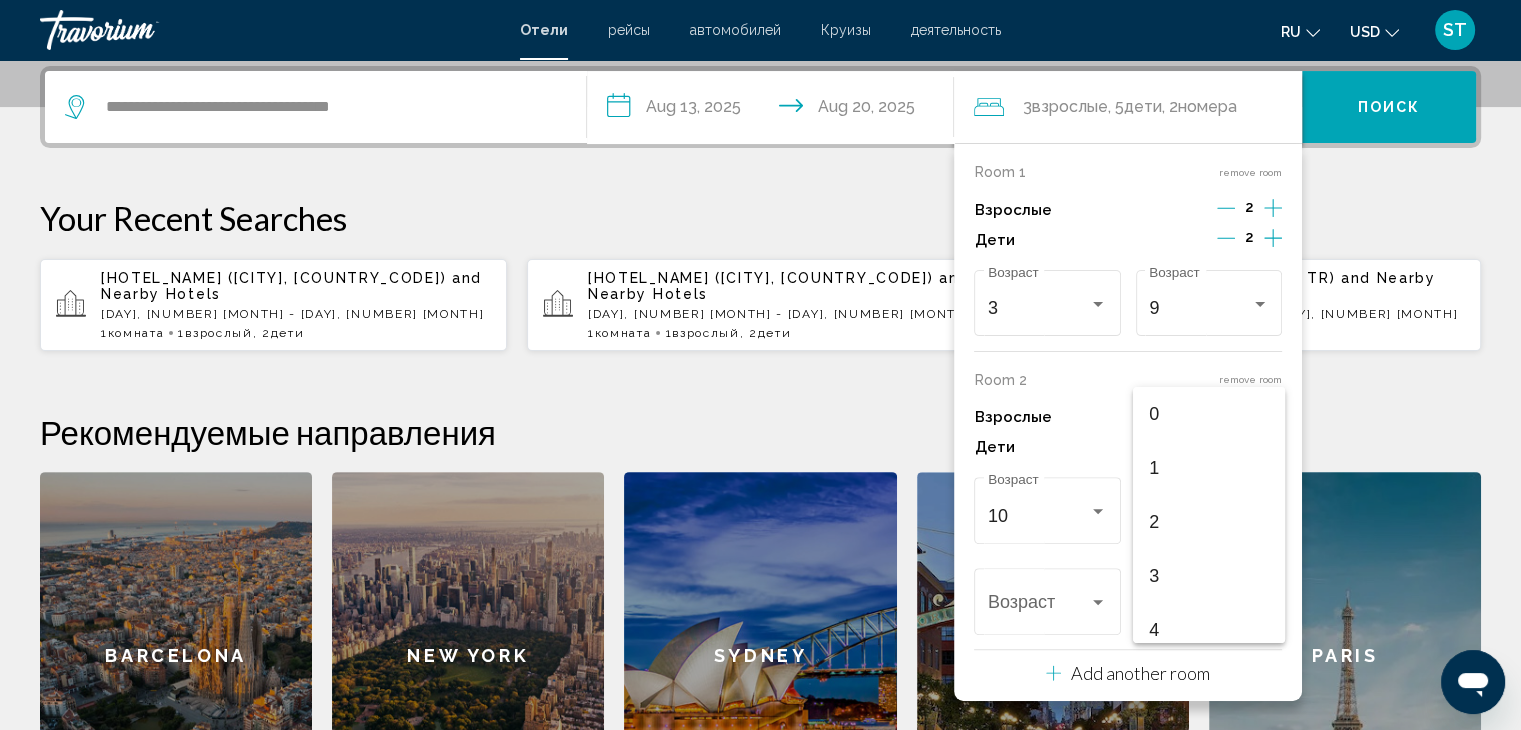 scroll, scrollTop: 439, scrollLeft: 0, axis: vertical 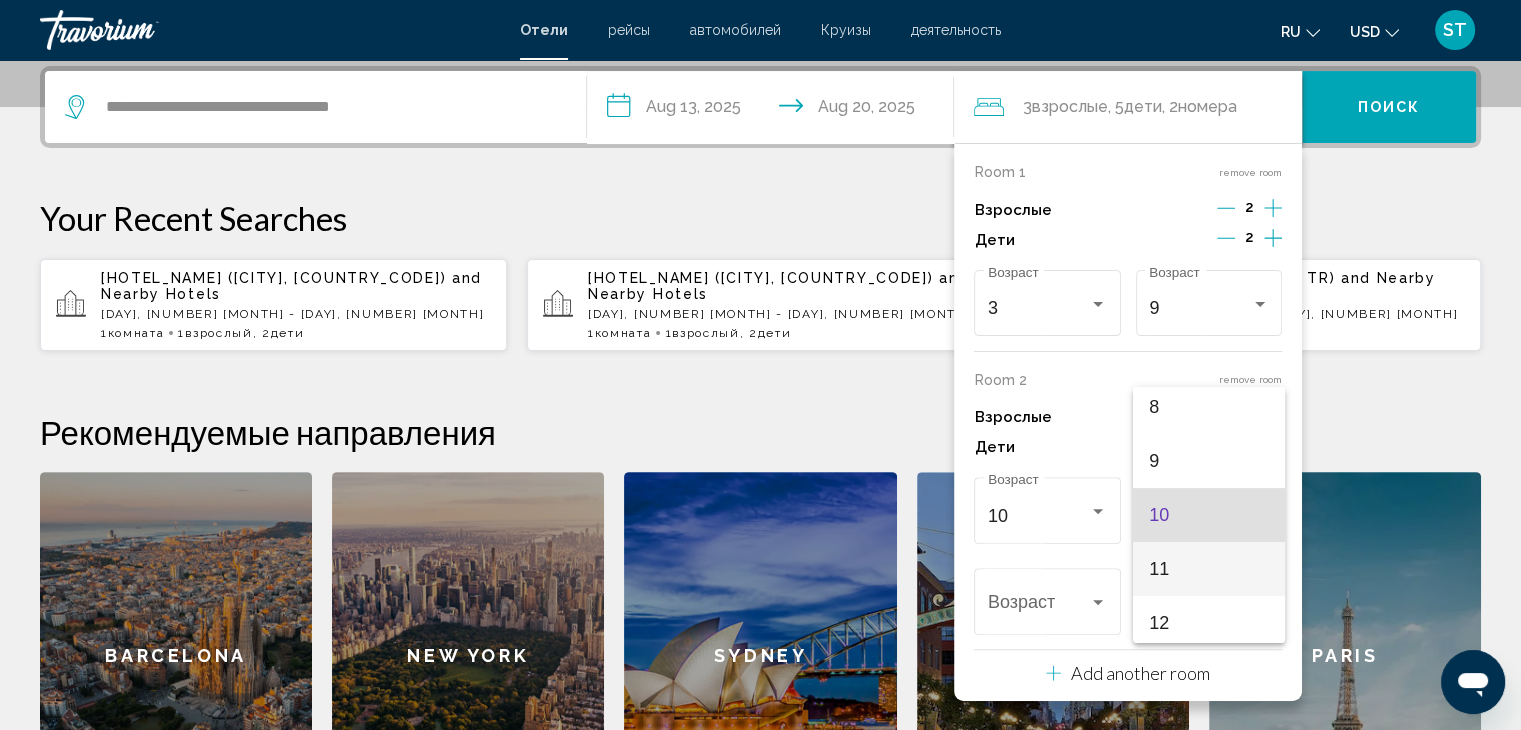 click on "11" at bounding box center (1208, 569) 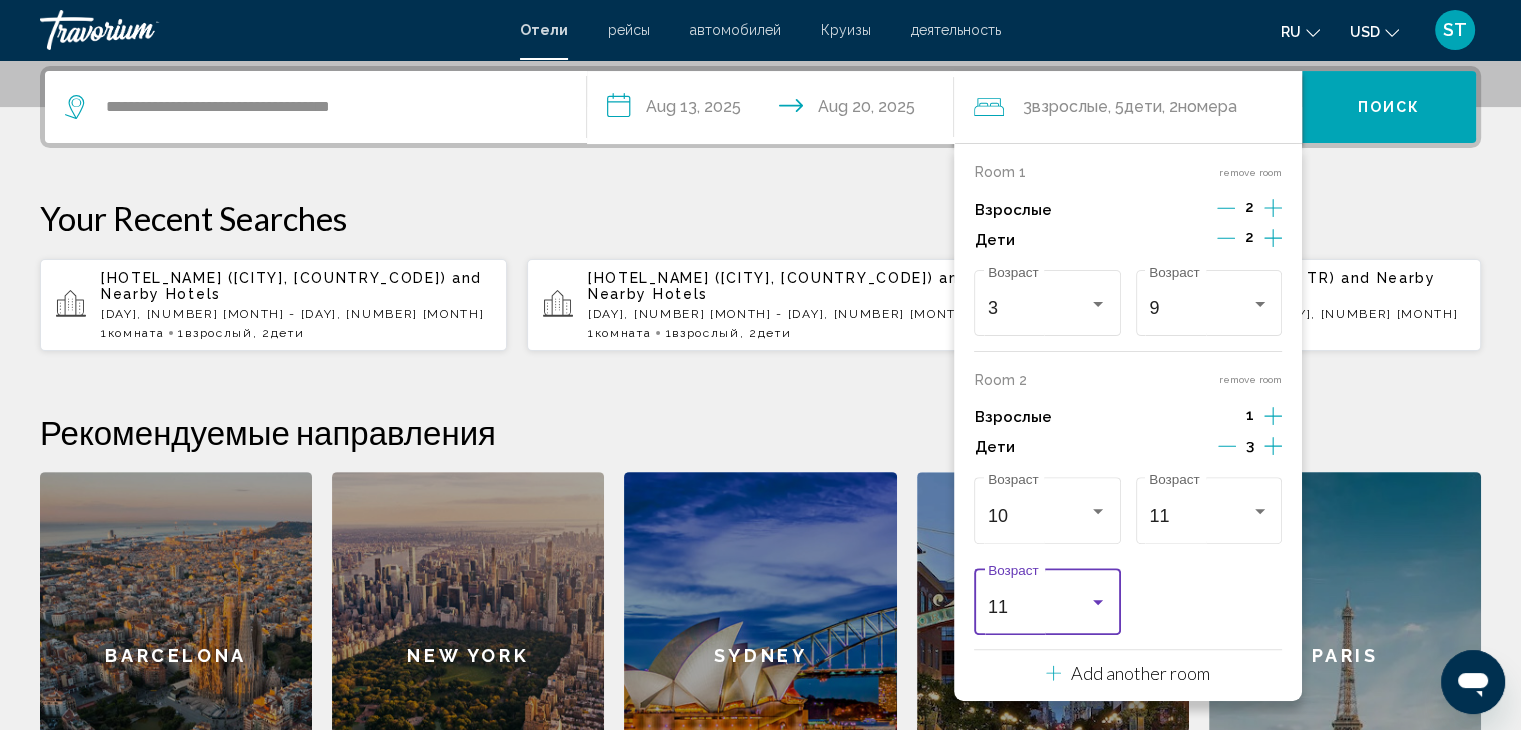 click at bounding box center [1098, 603] 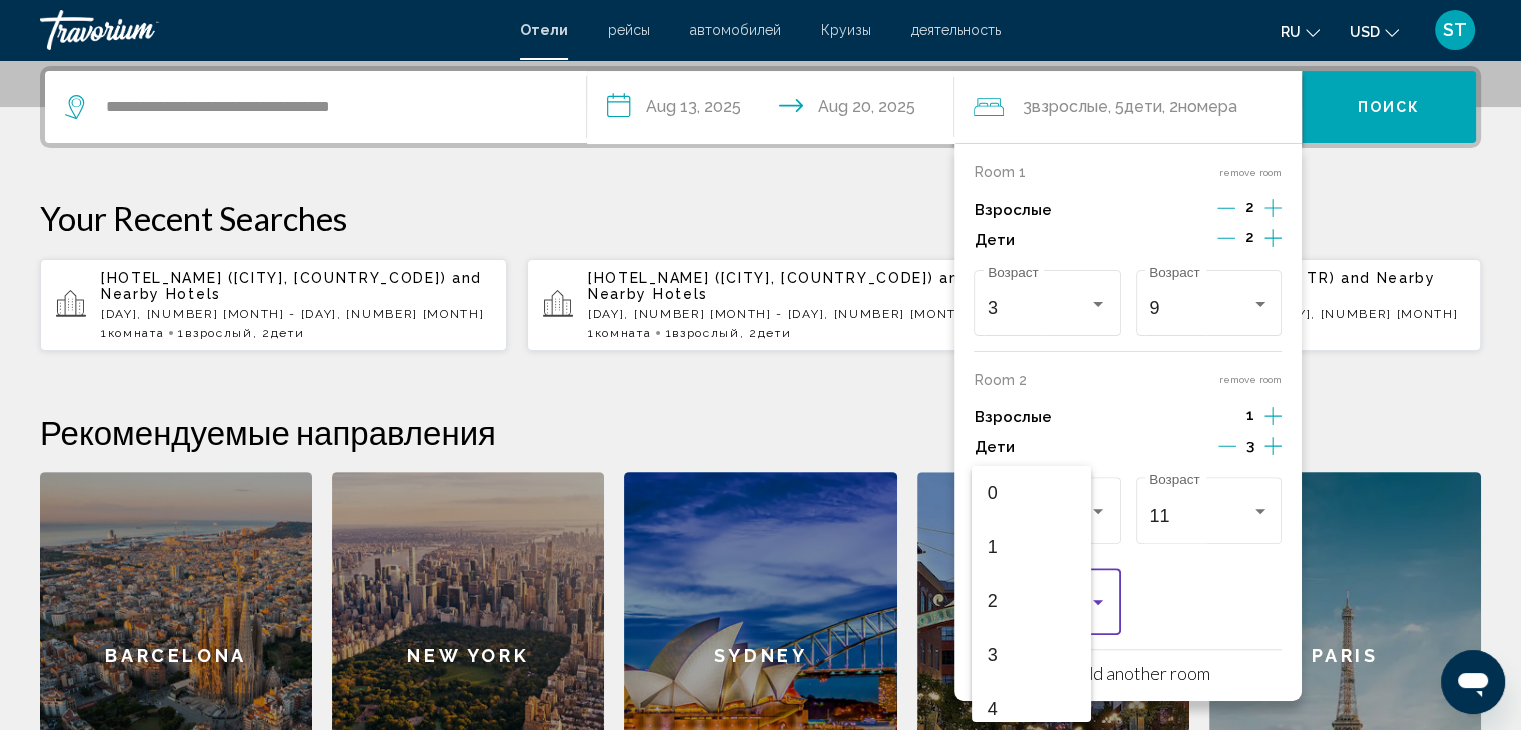 scroll, scrollTop: 482, scrollLeft: 0, axis: vertical 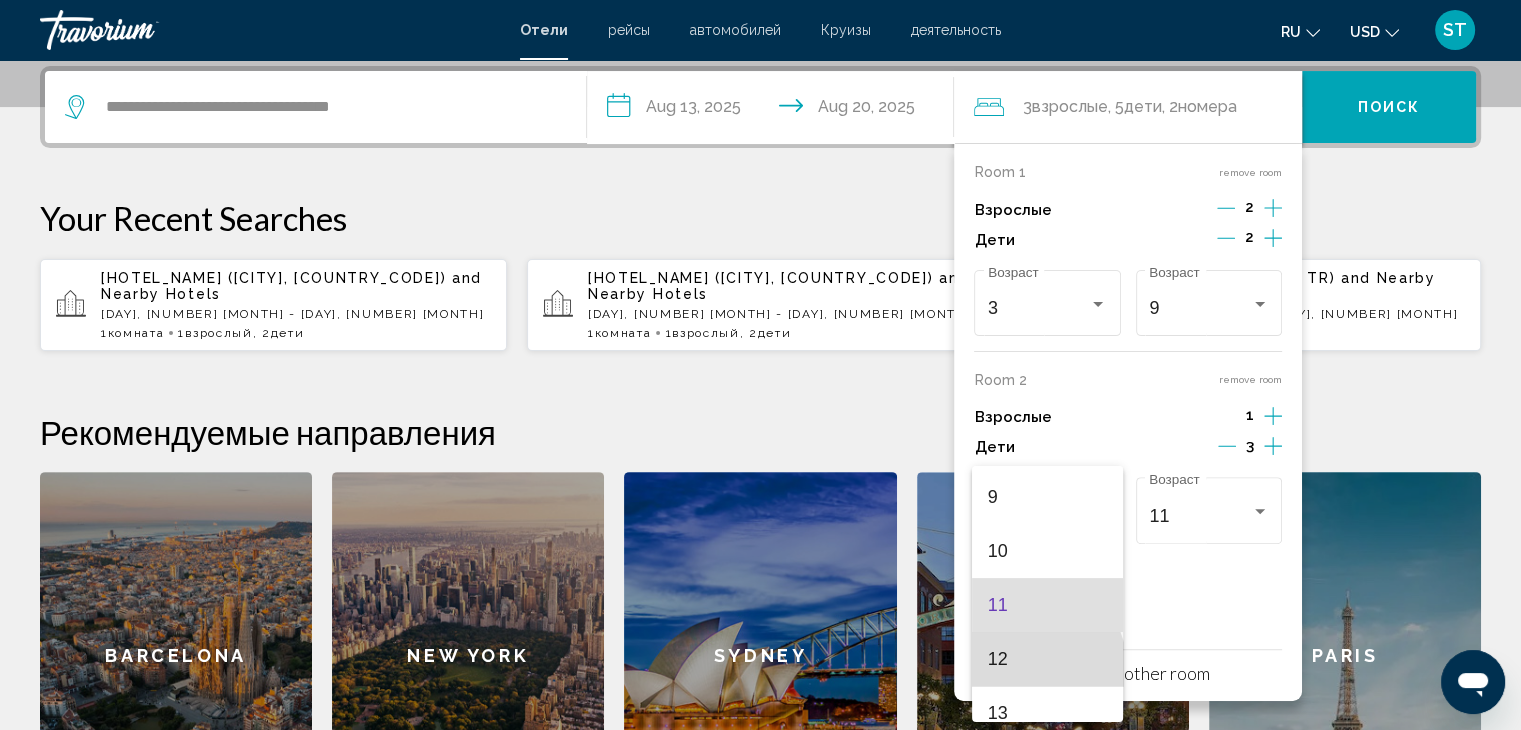 click on "12" at bounding box center (1047, 659) 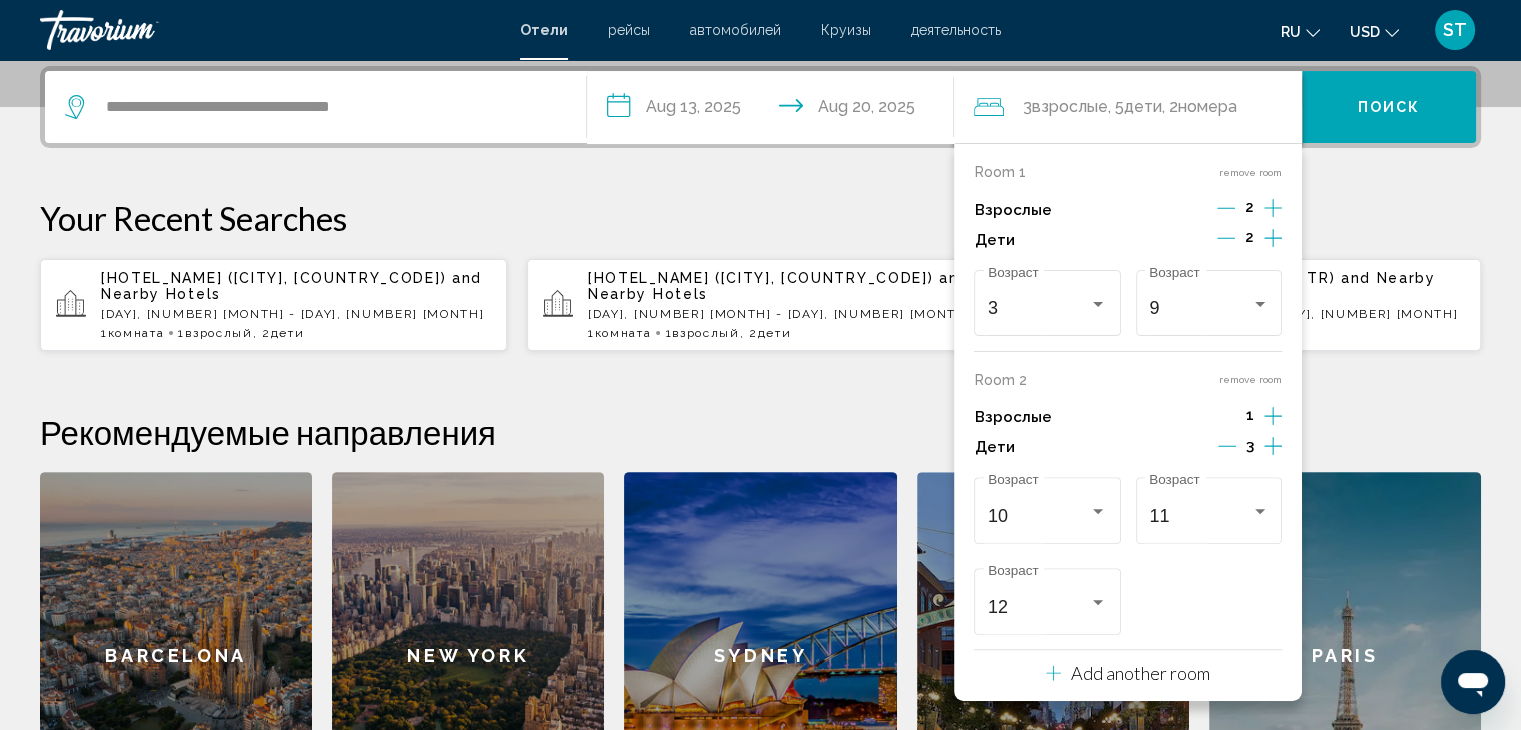 click on "Paris" 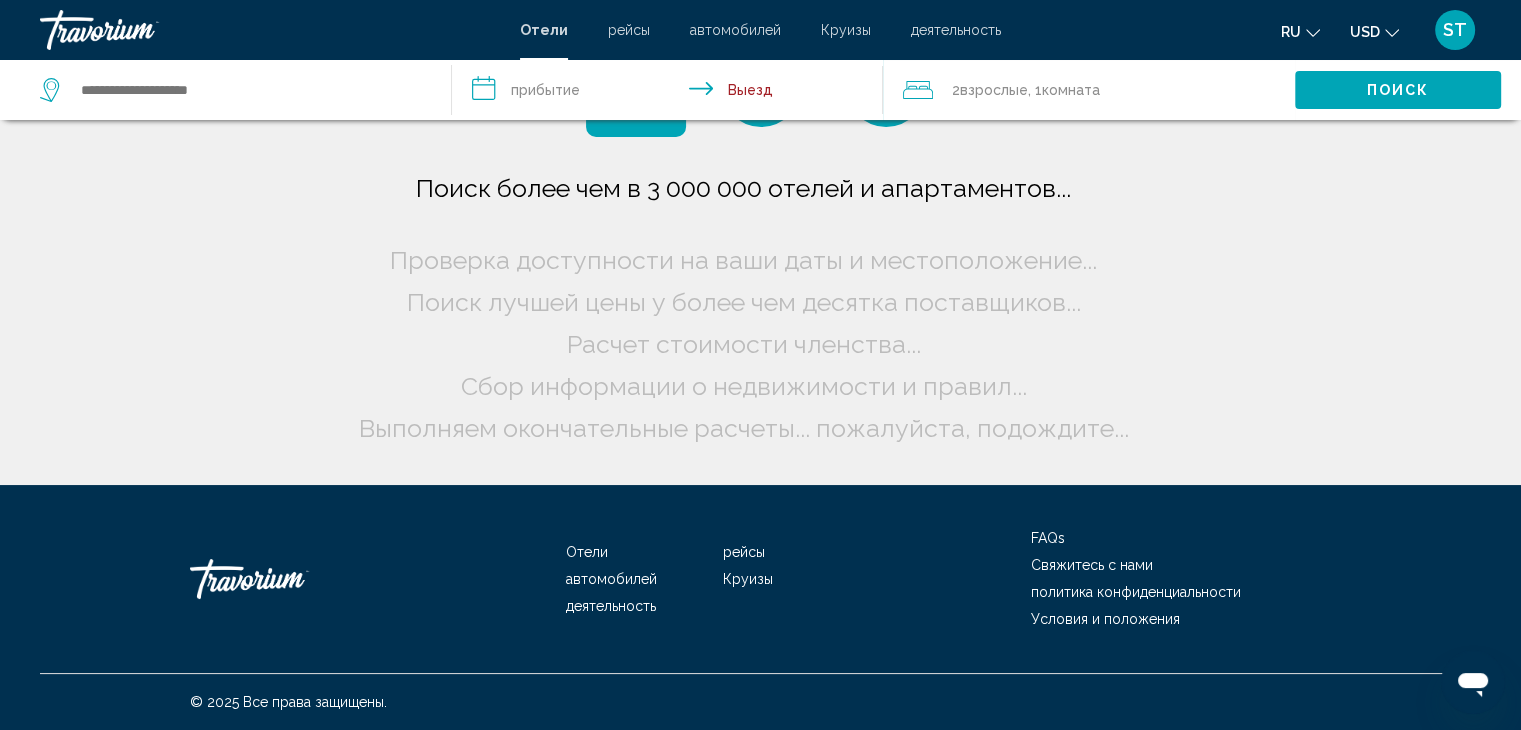 scroll, scrollTop: 0, scrollLeft: 0, axis: both 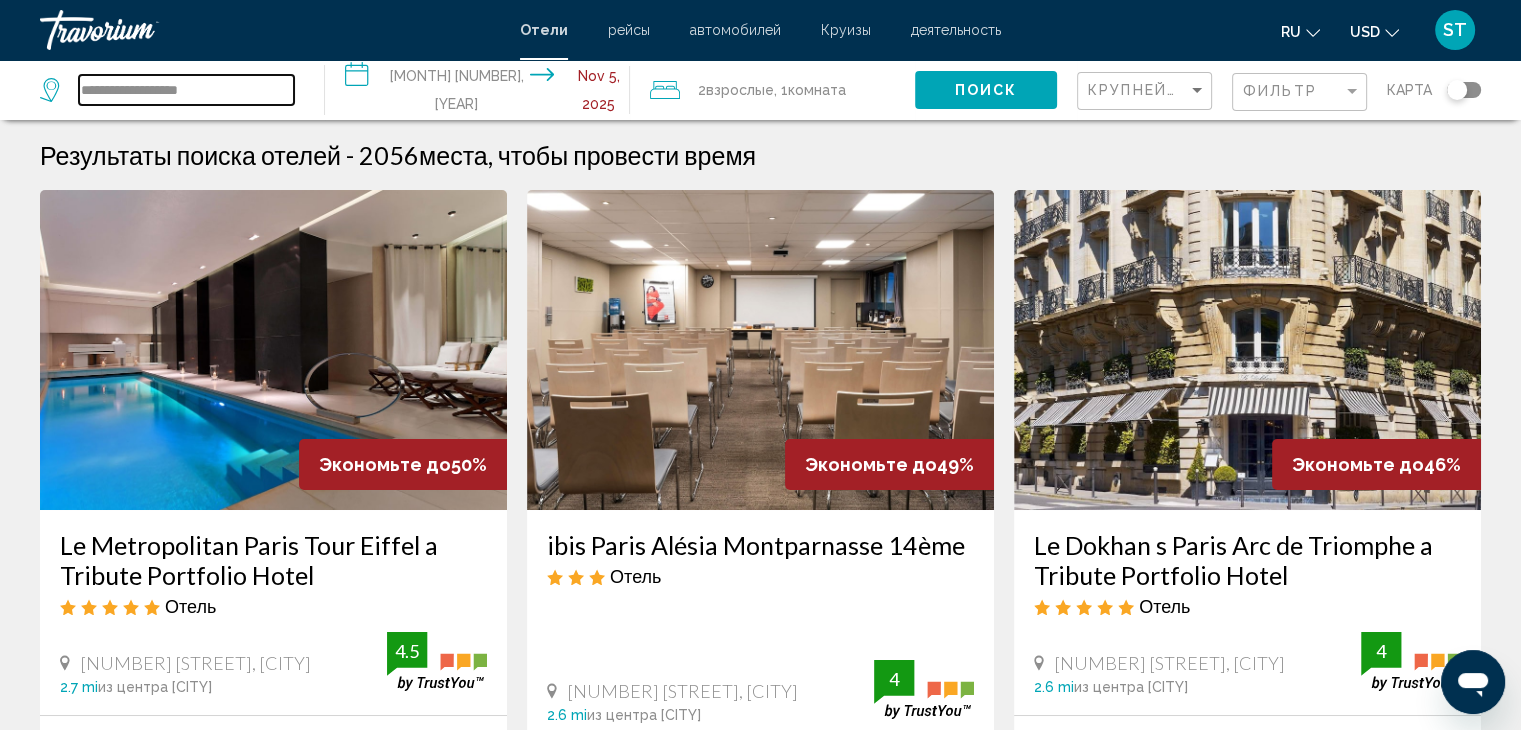 click on "**********" at bounding box center (186, 90) 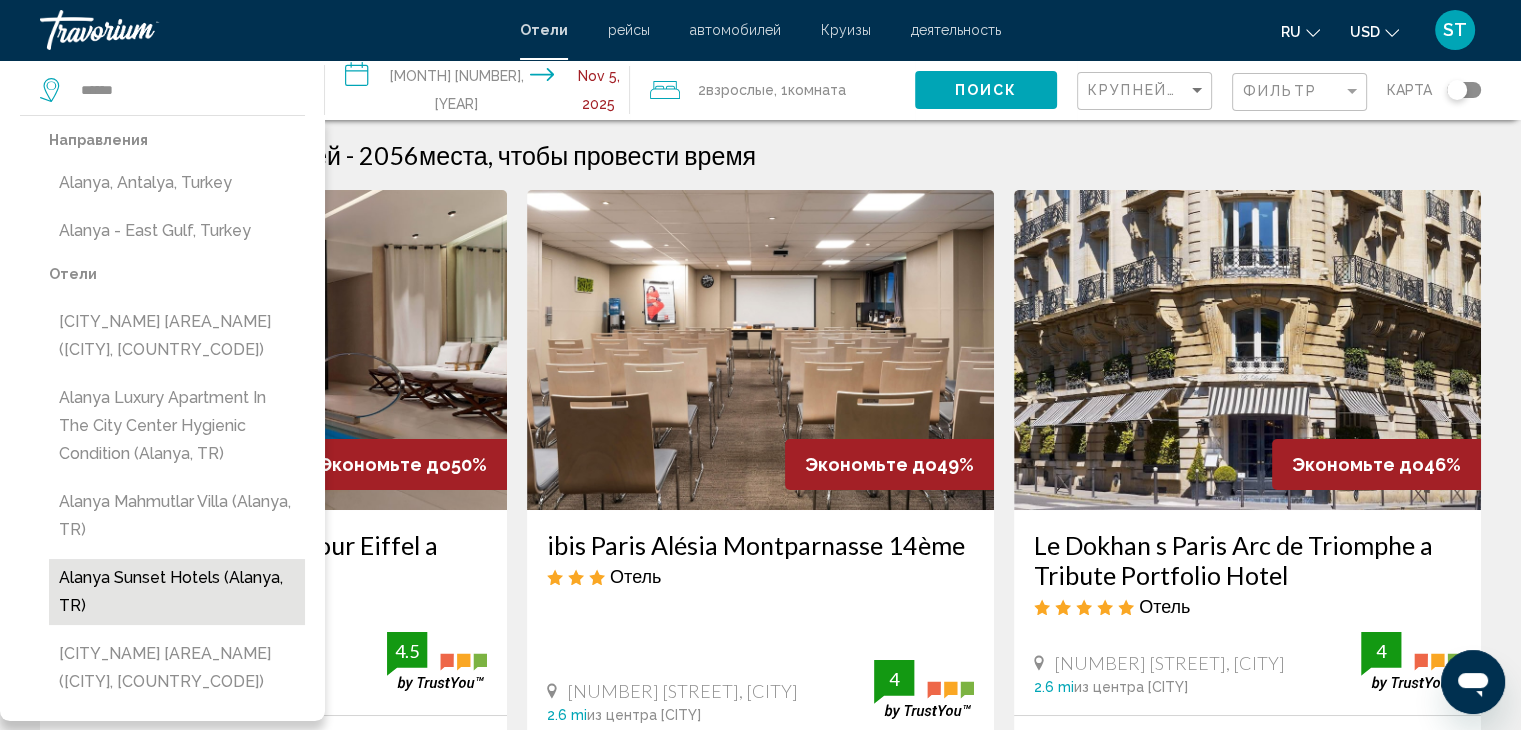 click on "Alanya Sunset Hotels (Alanya, TR)" at bounding box center (177, 592) 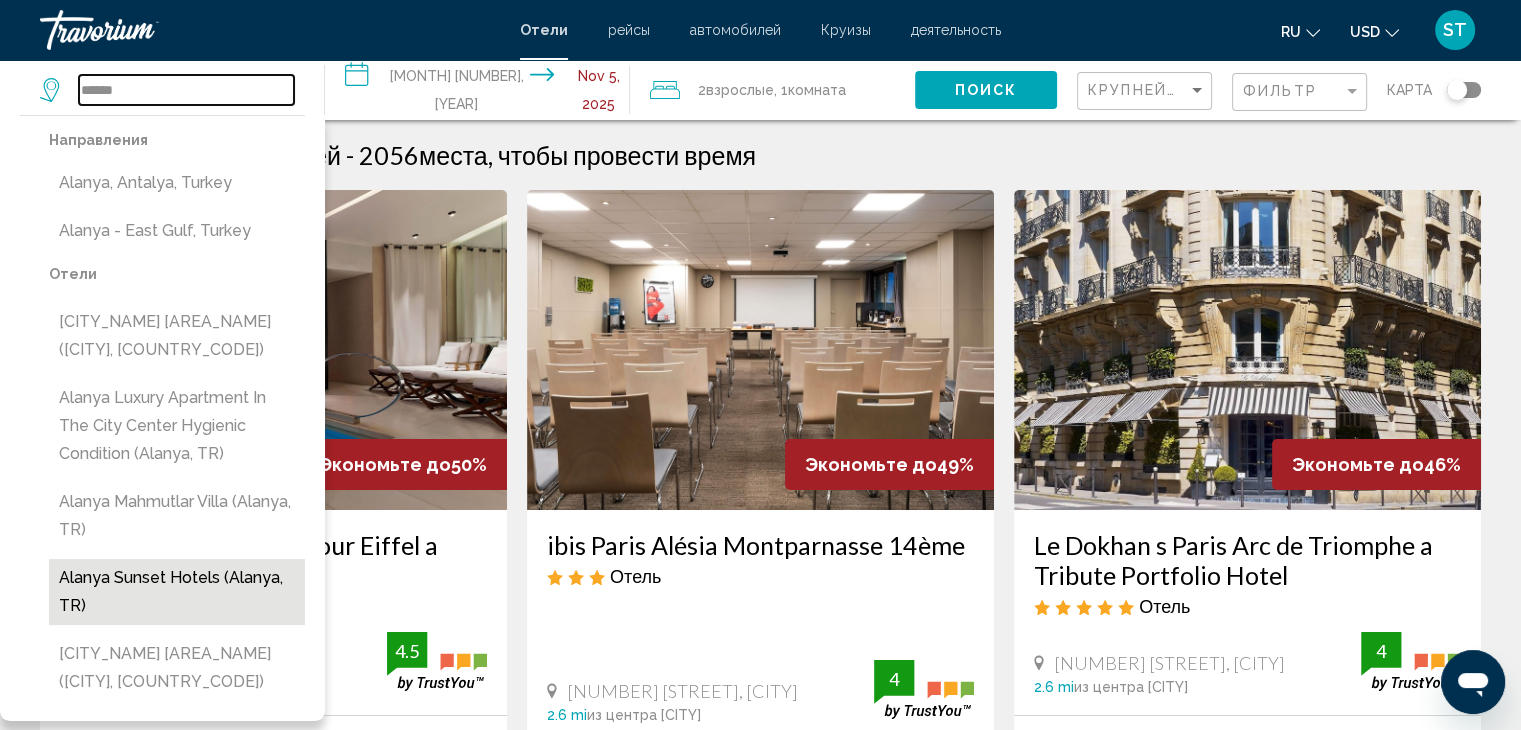 type on "**********" 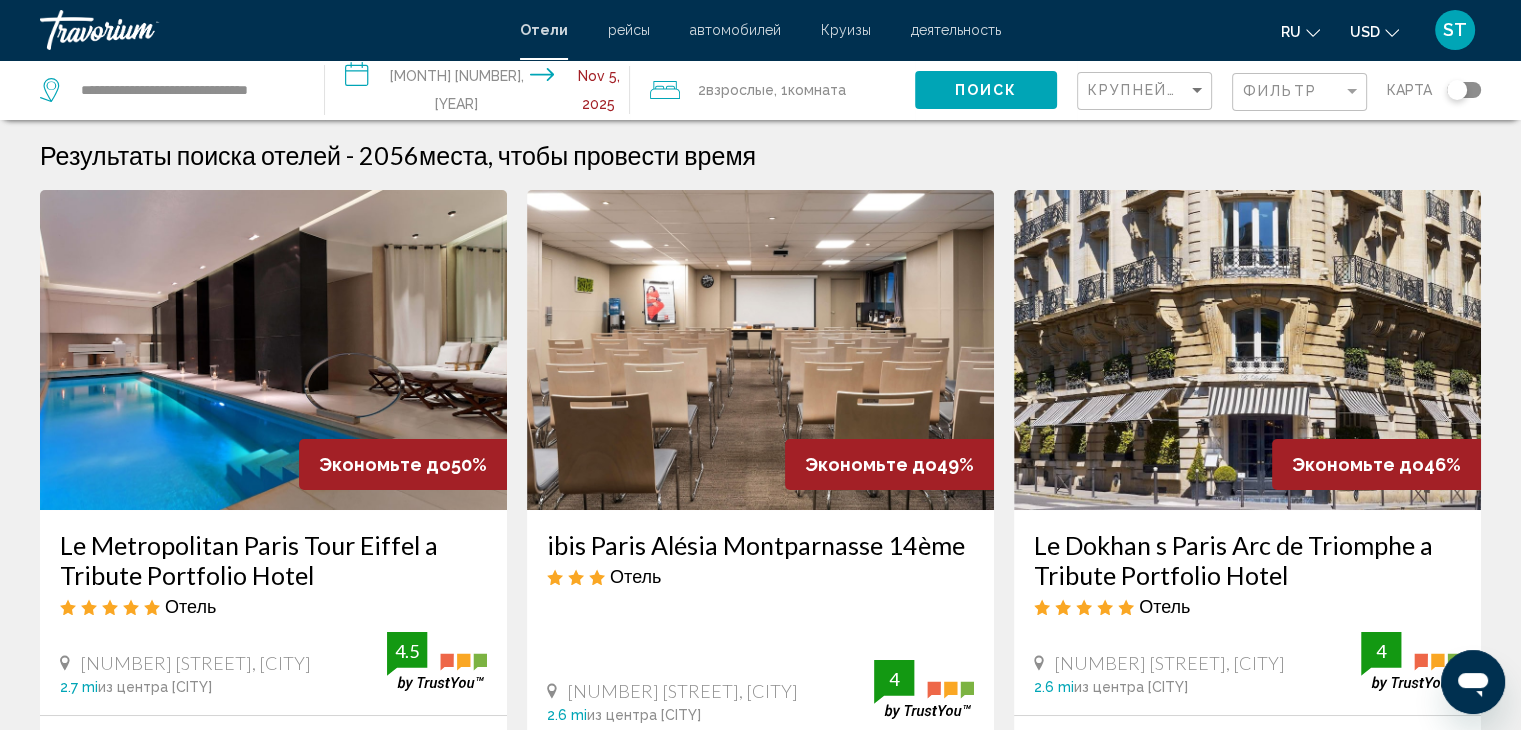 click on "**********" at bounding box center (481, 93) 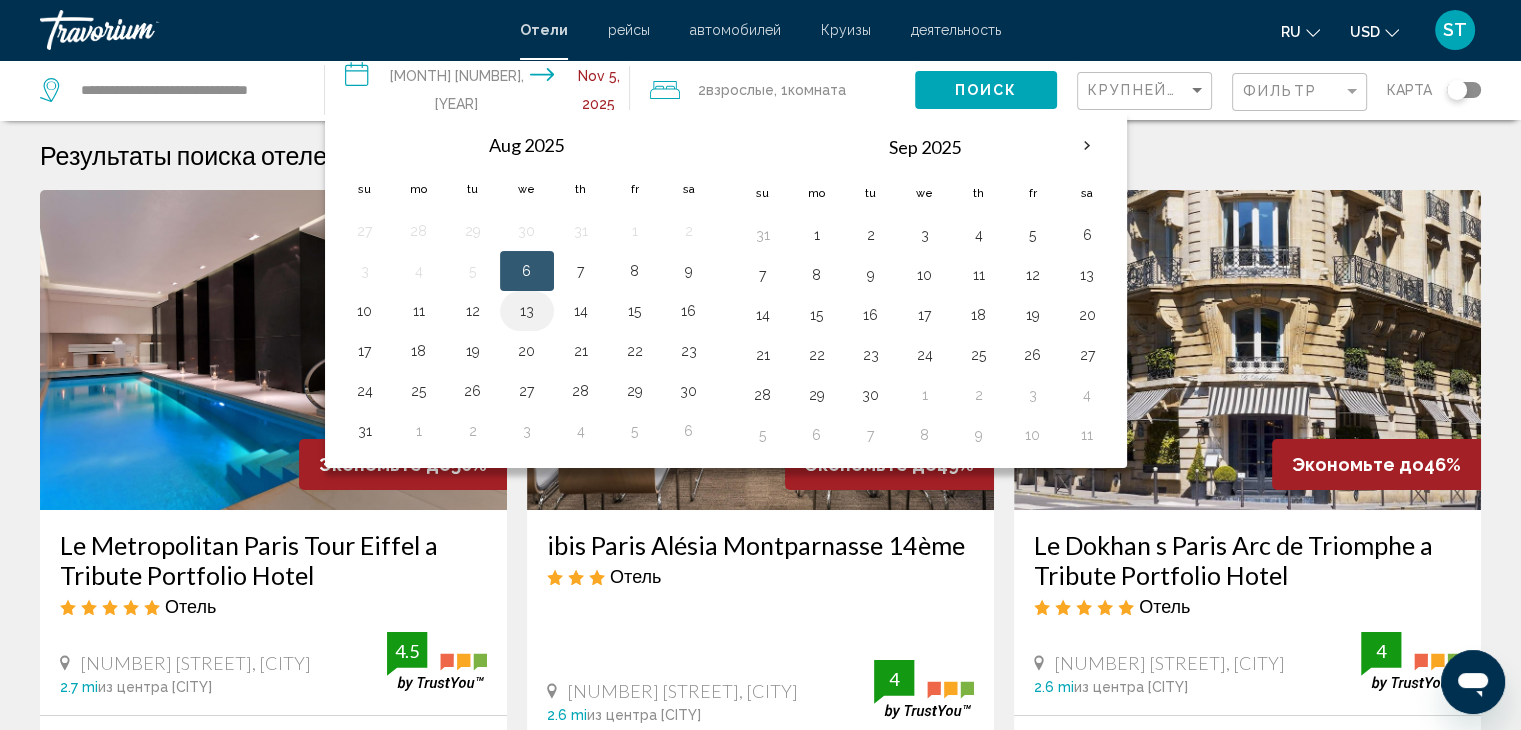 click on "13" at bounding box center [527, 311] 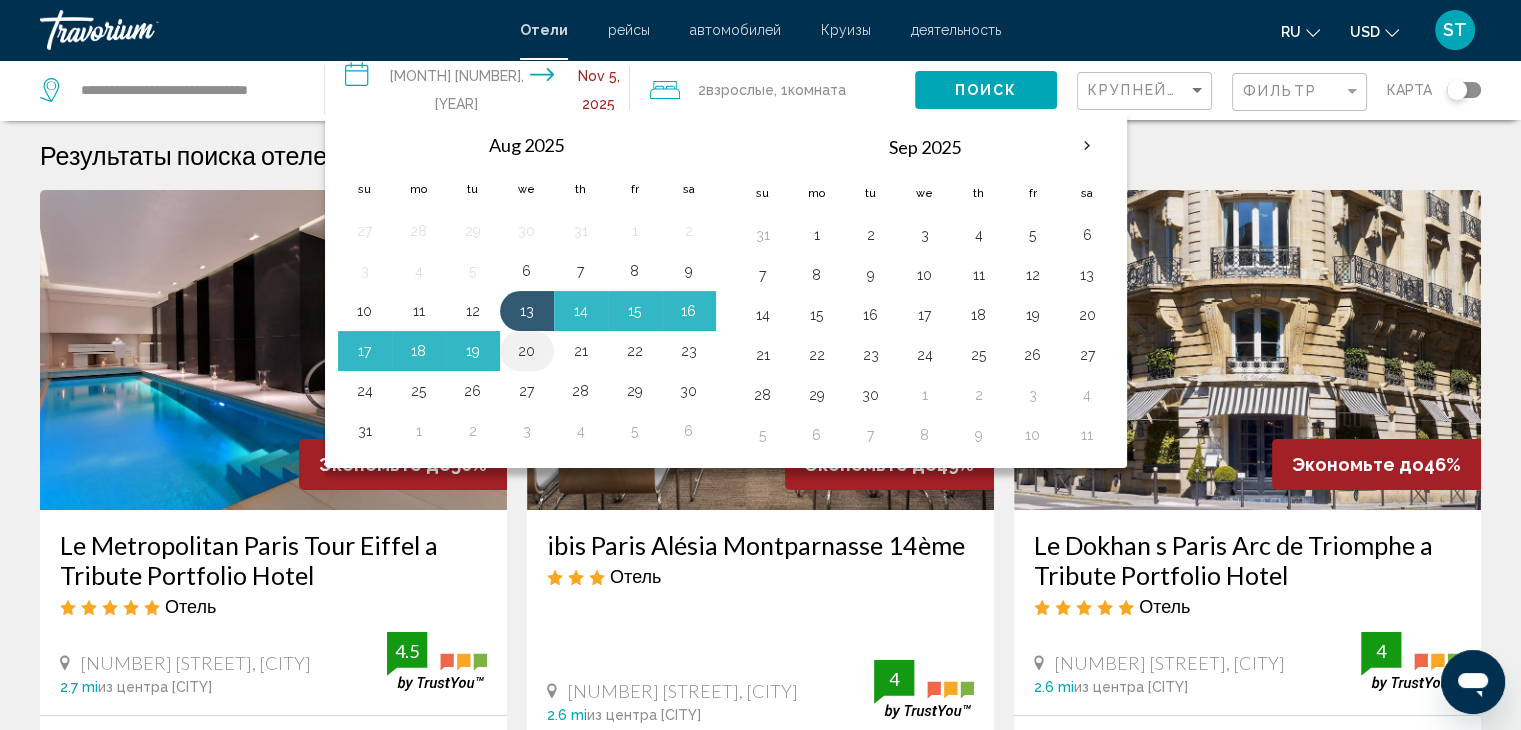 click on "20" at bounding box center [527, 351] 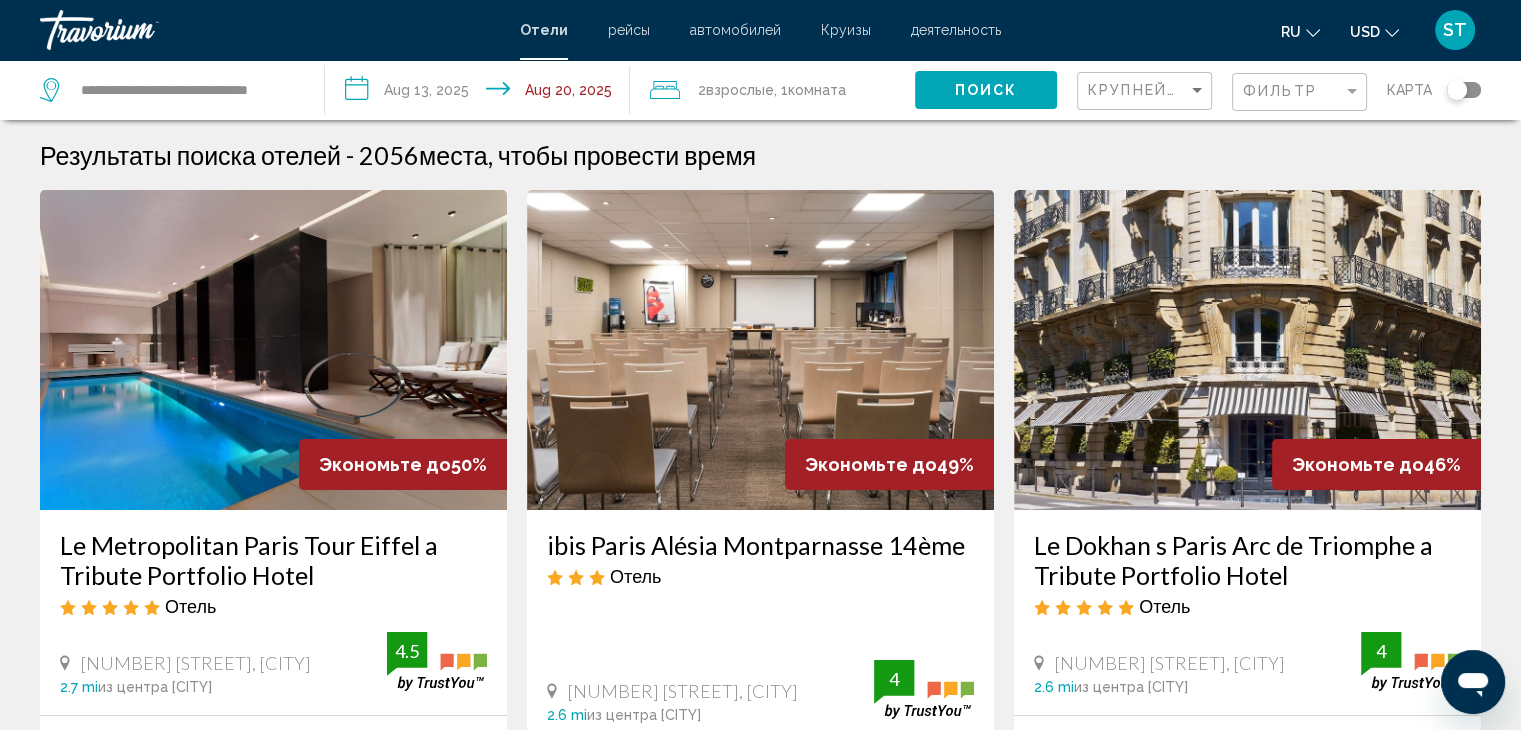 click 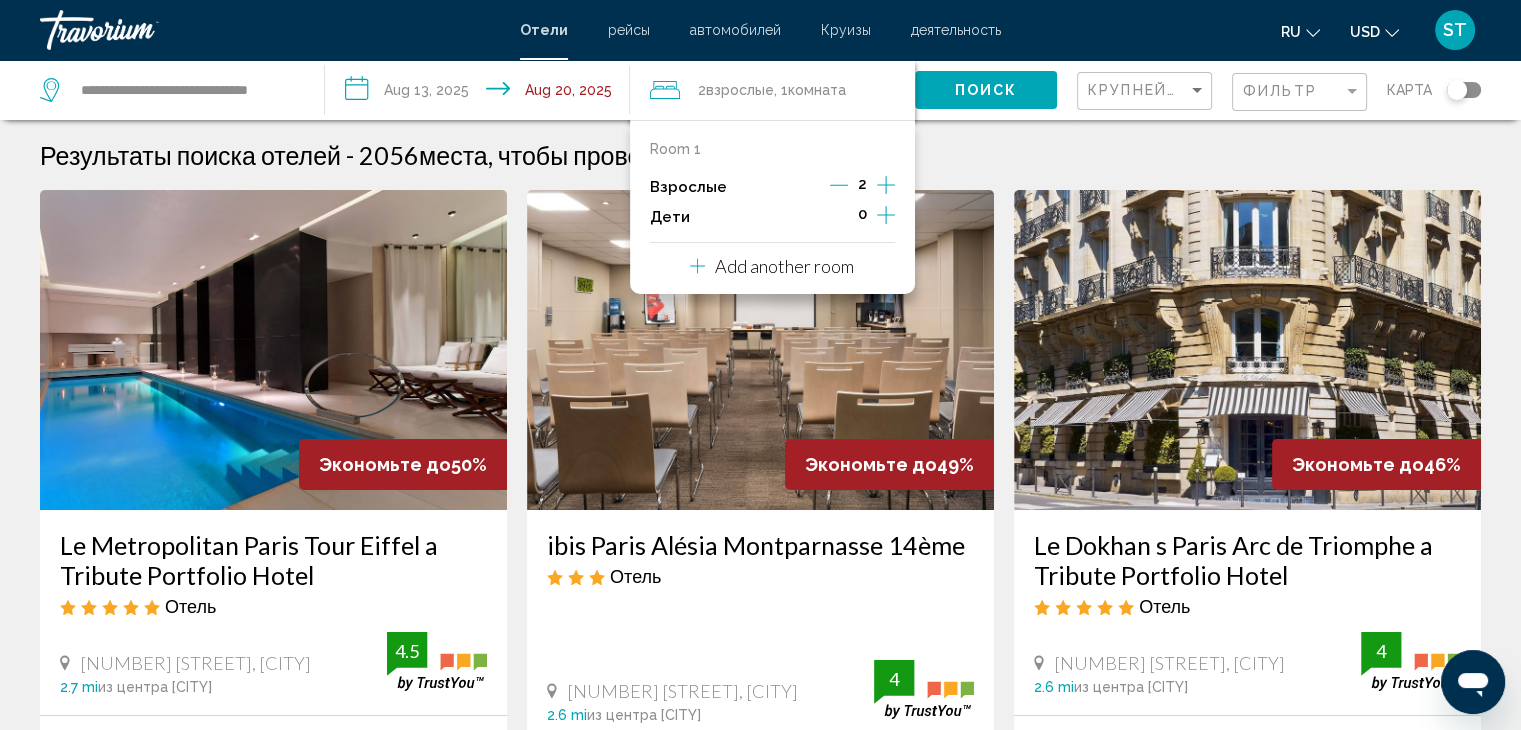 click 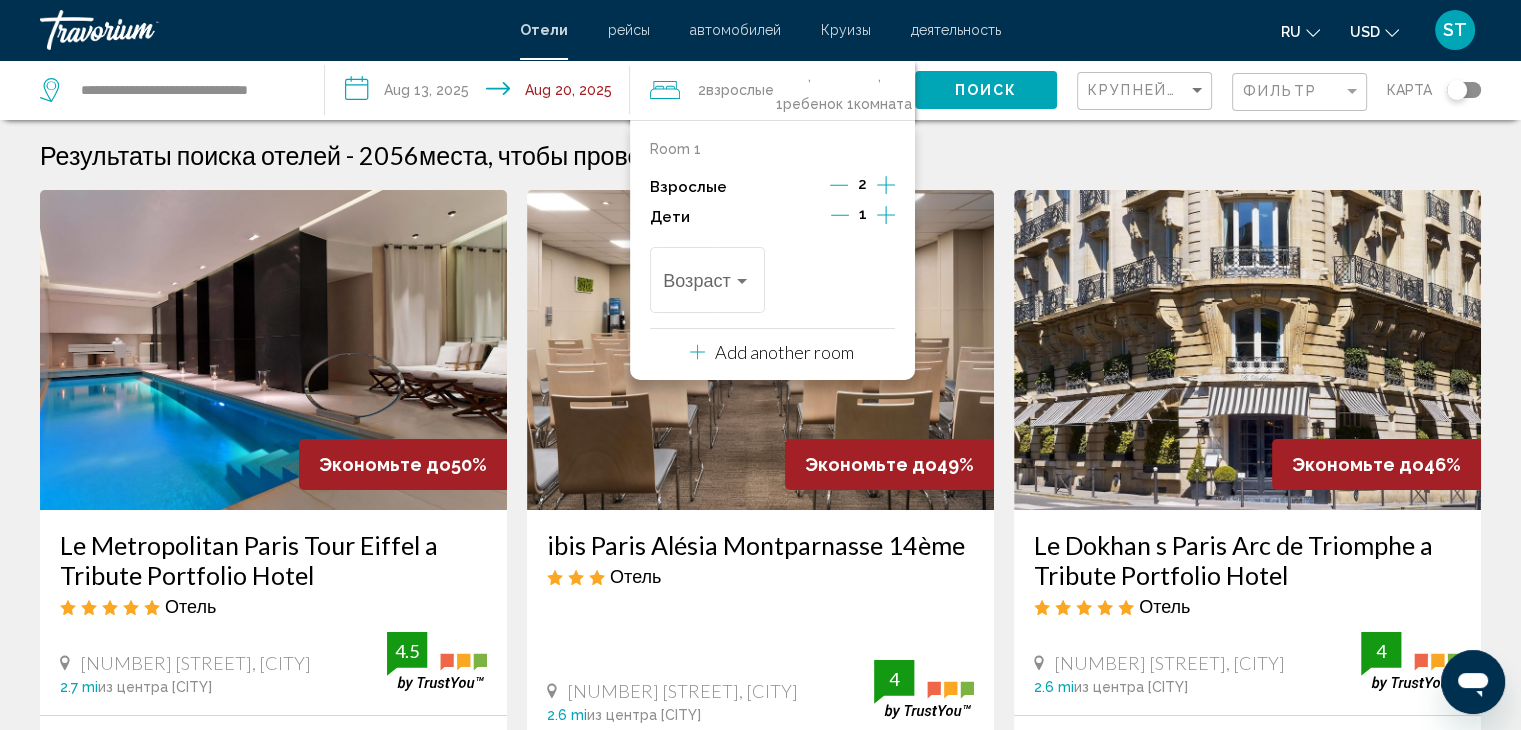 click 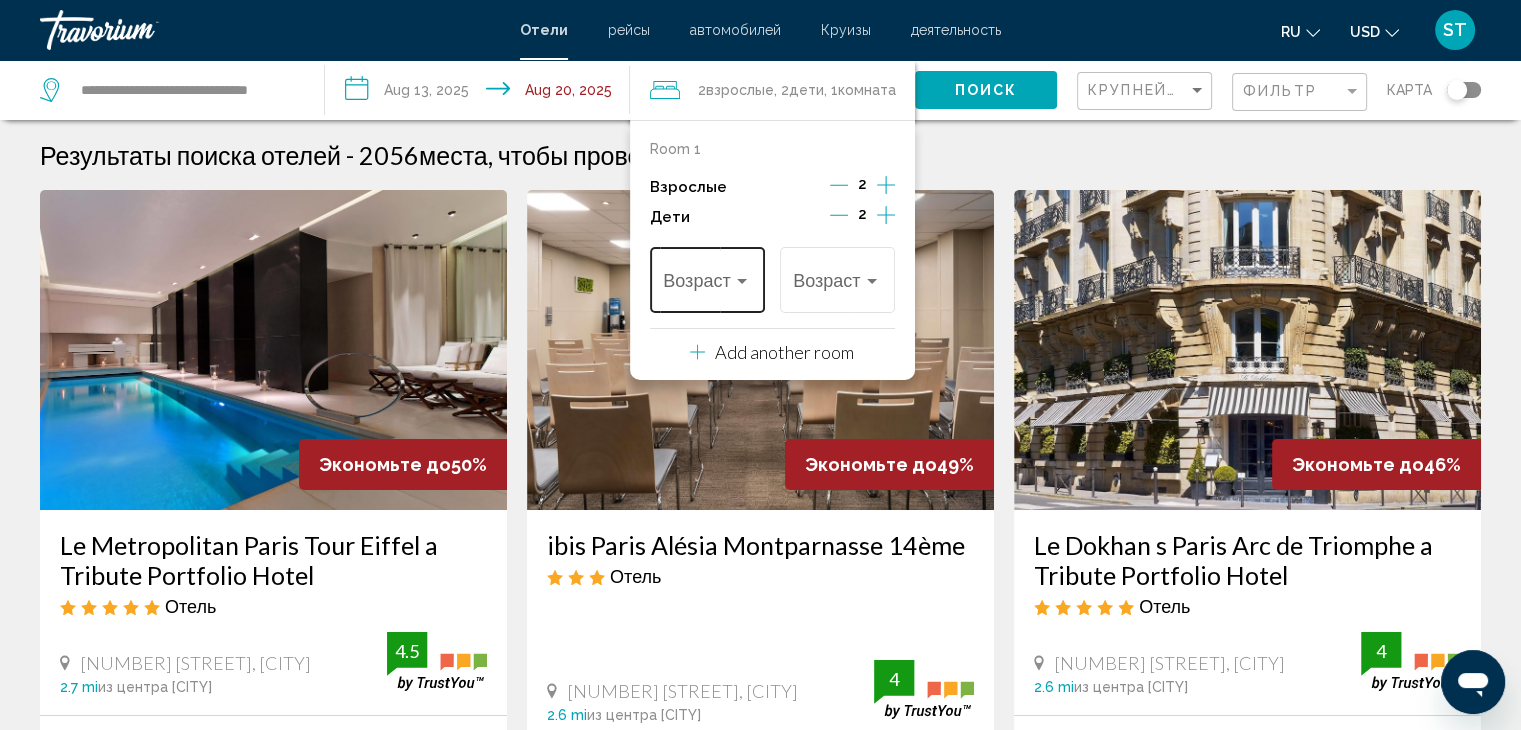 click at bounding box center (742, 281) 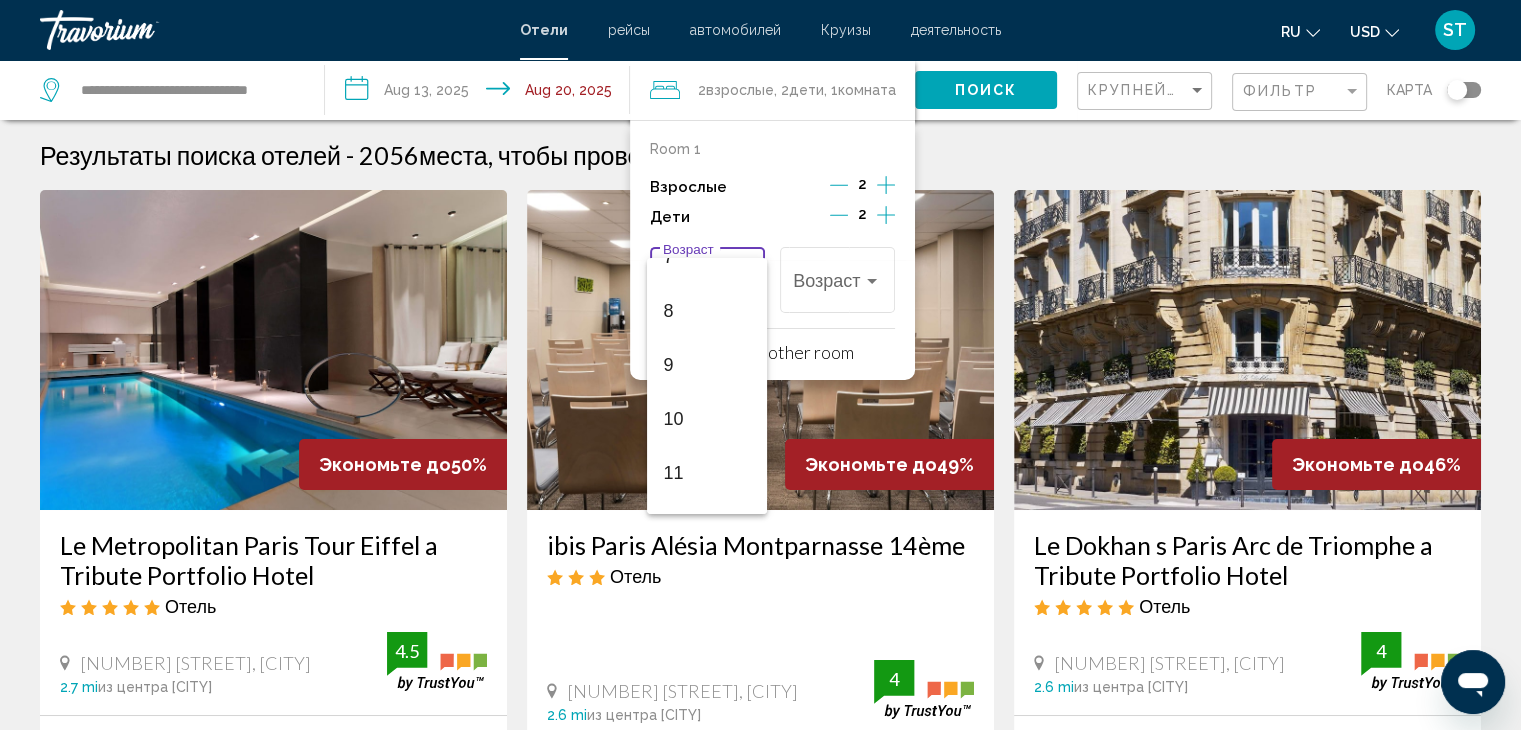 scroll, scrollTop: 417, scrollLeft: 0, axis: vertical 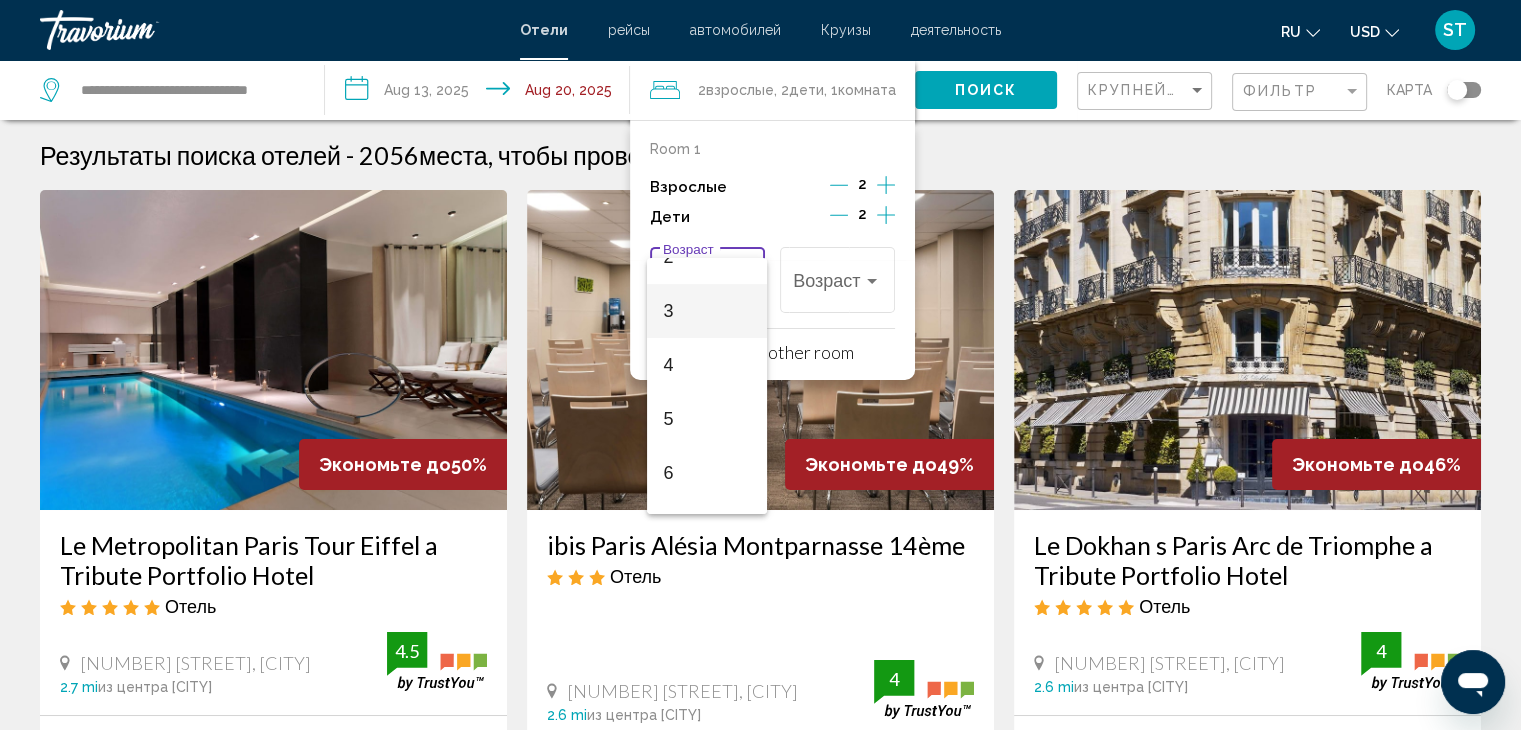 click on "3" at bounding box center (707, 311) 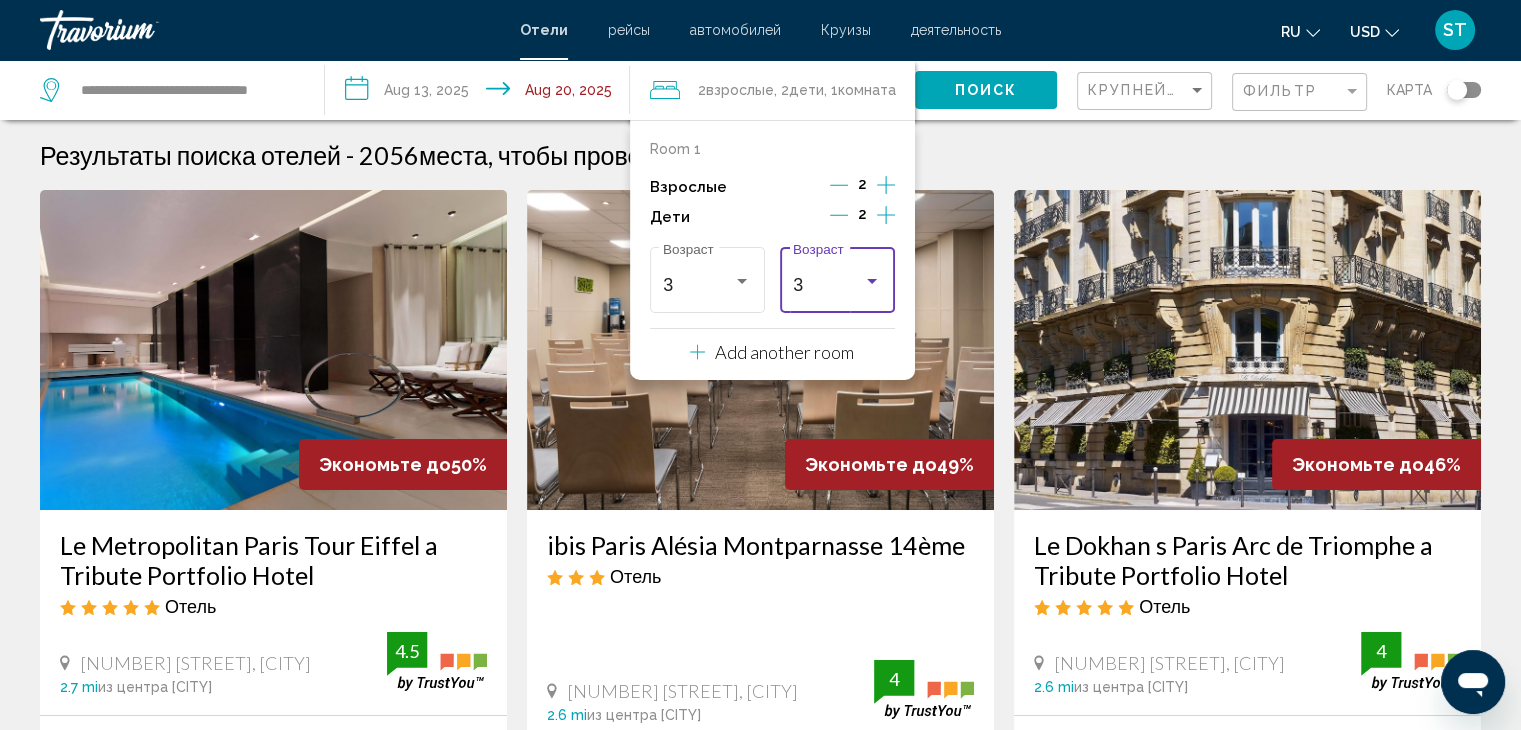 click at bounding box center (872, 281) 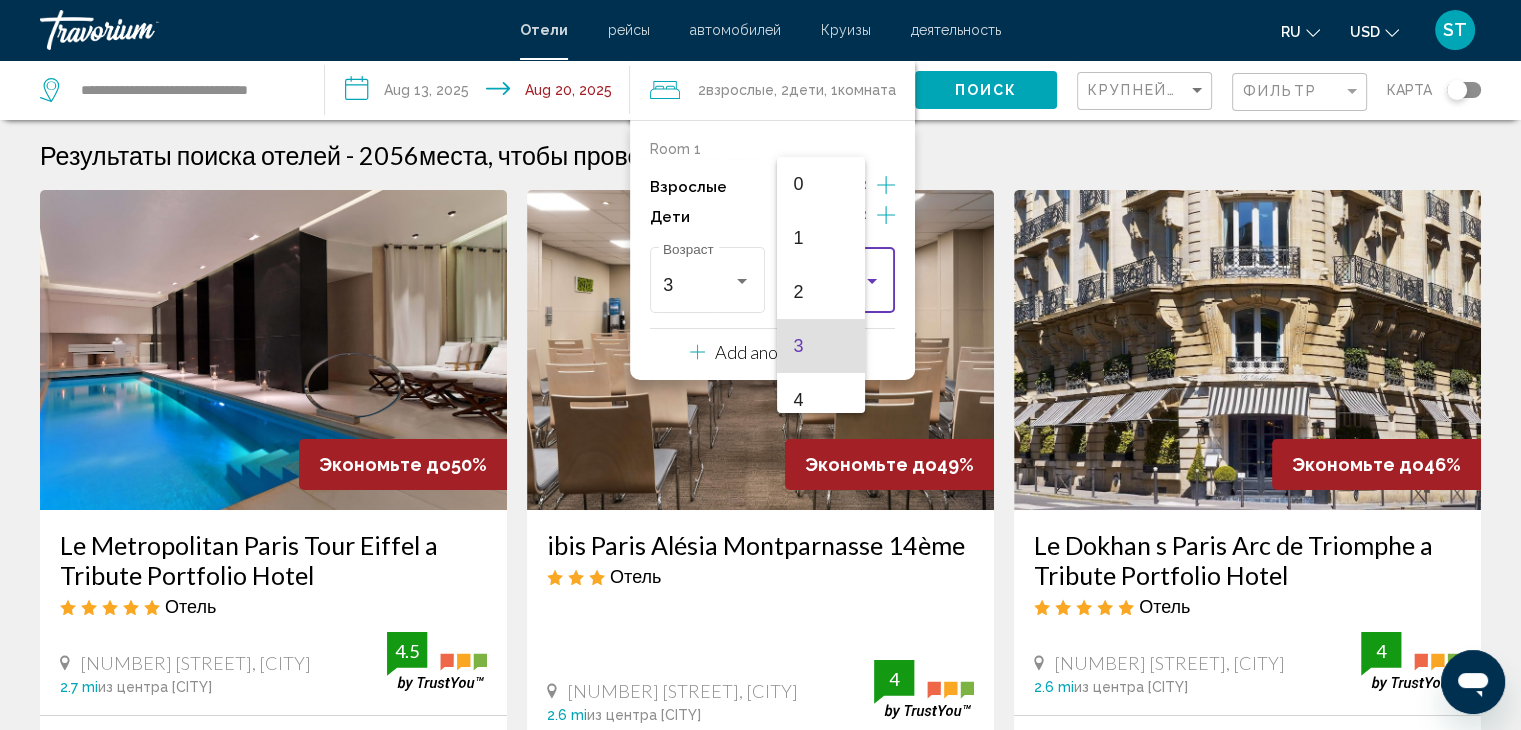 scroll, scrollTop: 60, scrollLeft: 0, axis: vertical 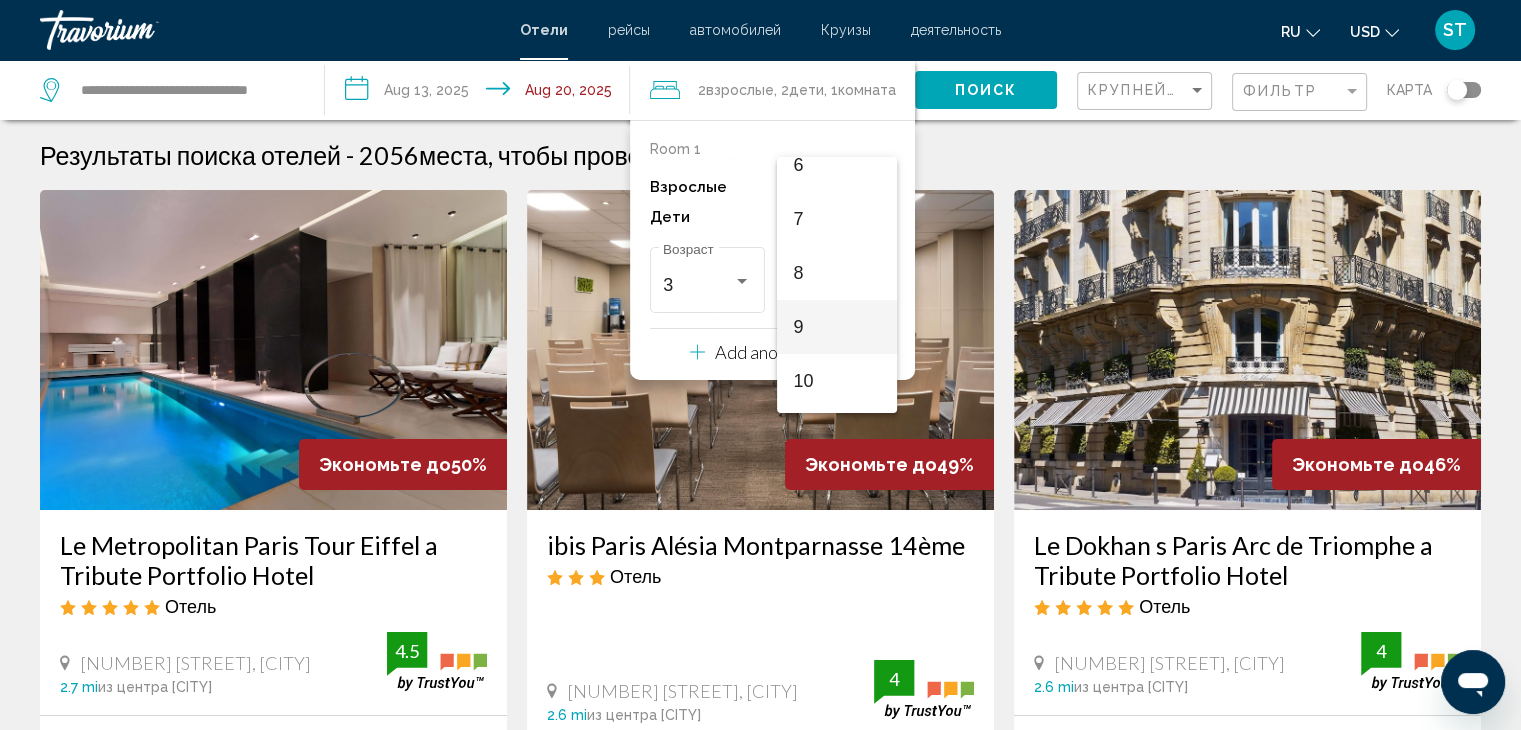 click on "9" at bounding box center [837, 327] 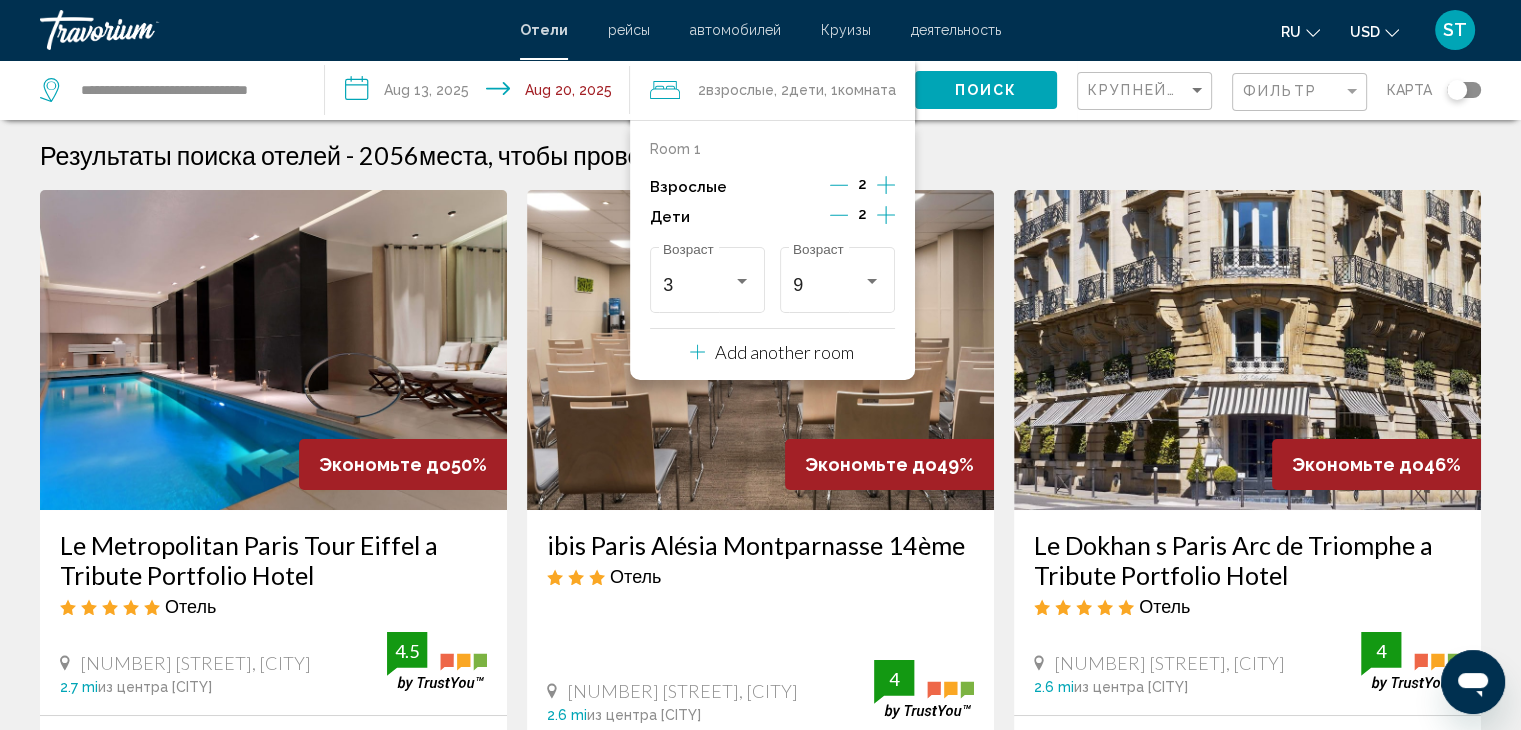 click 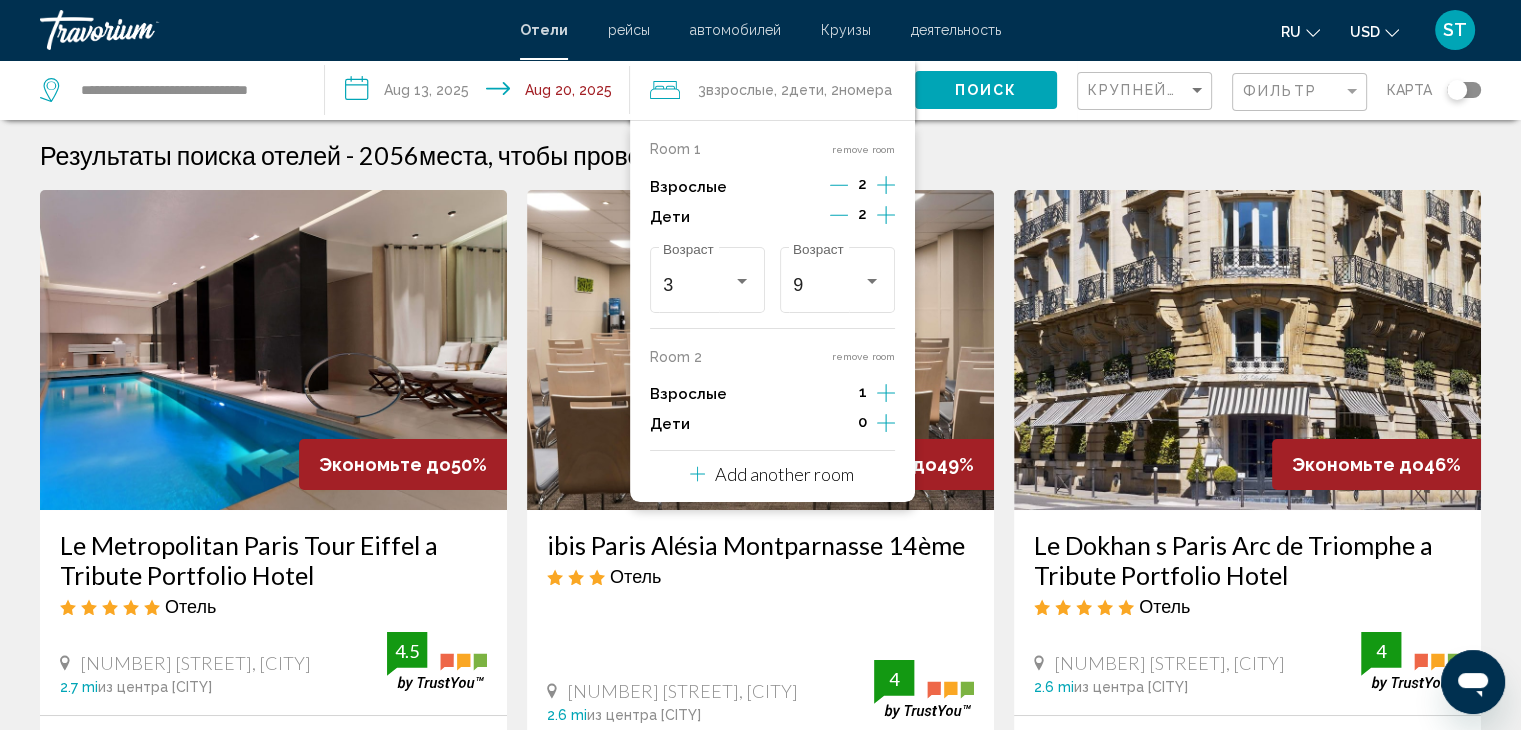 click 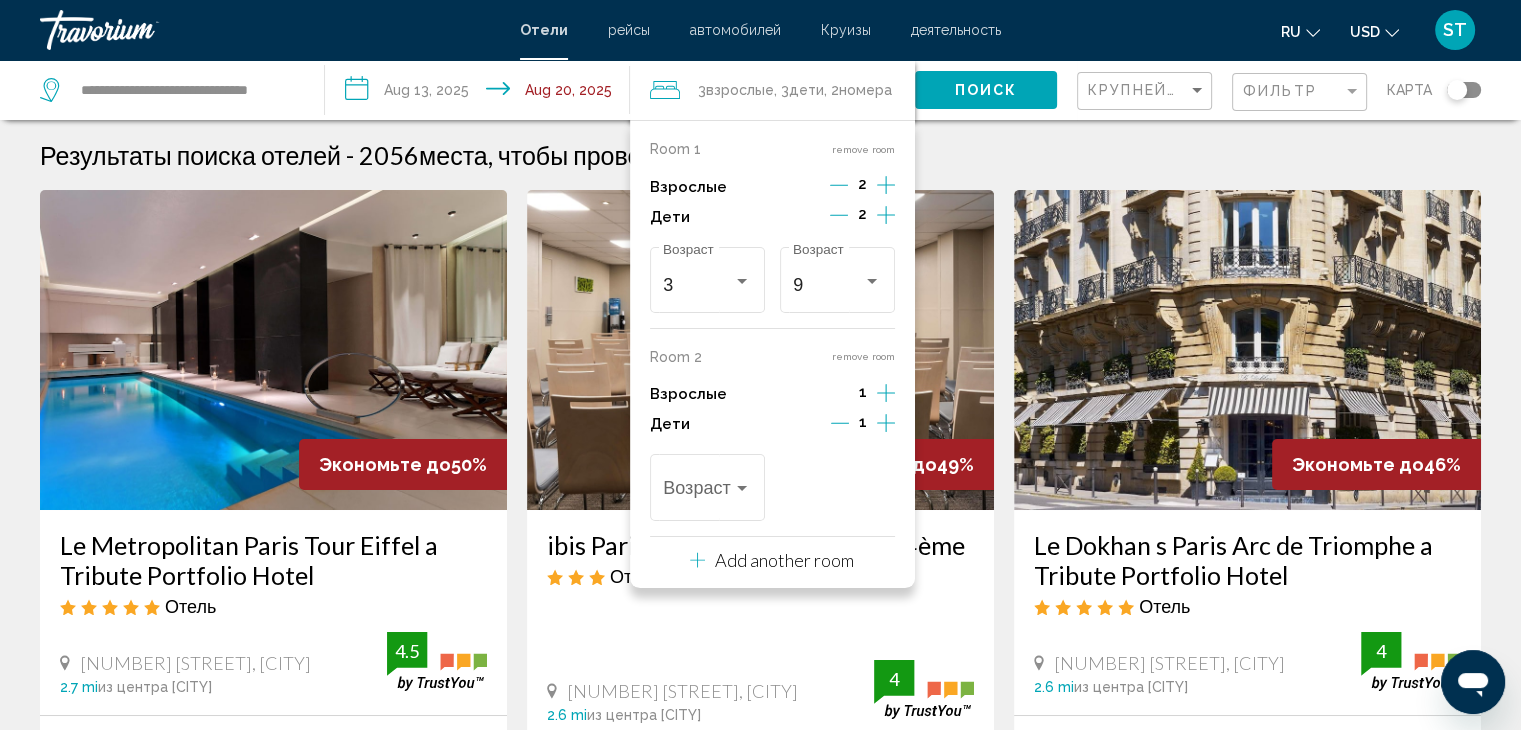 click 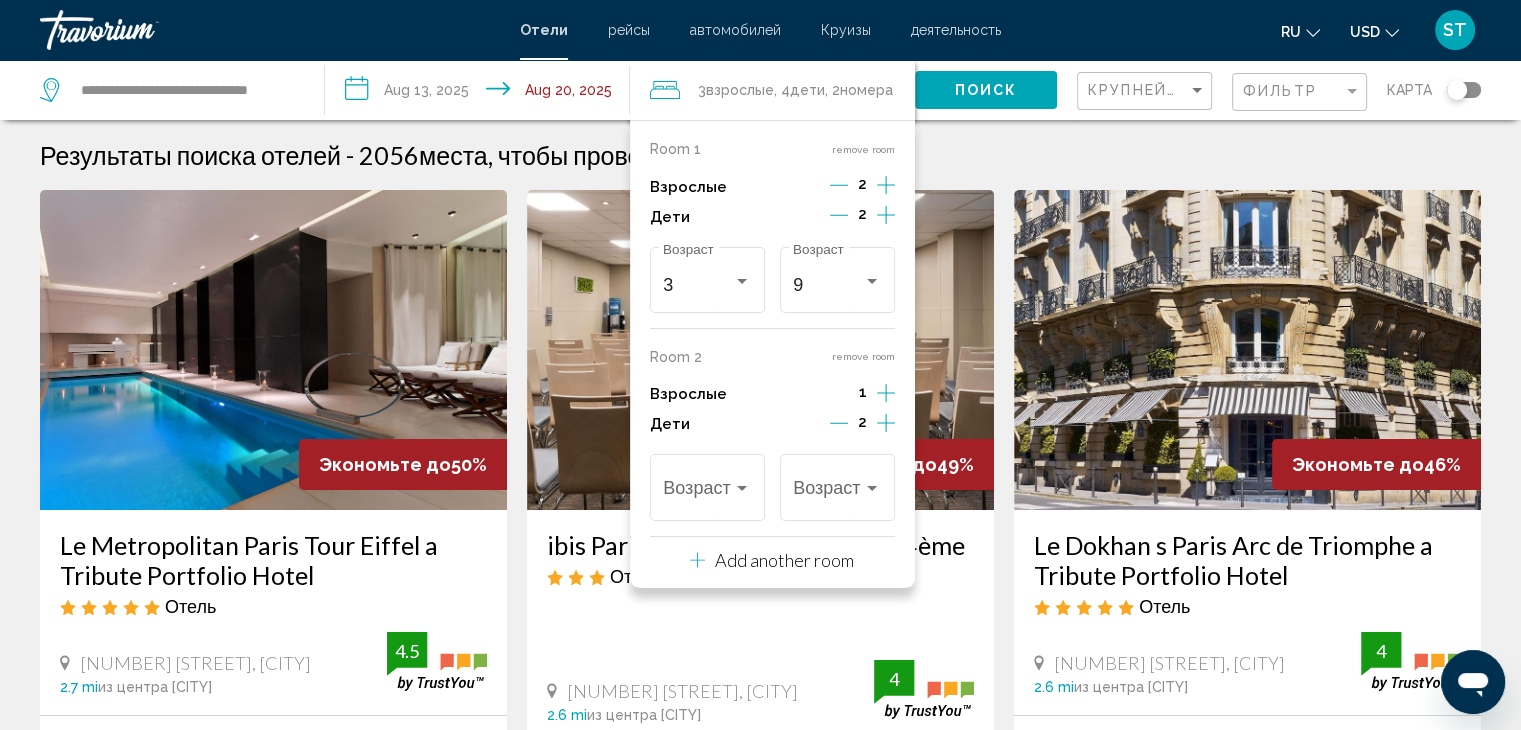 click 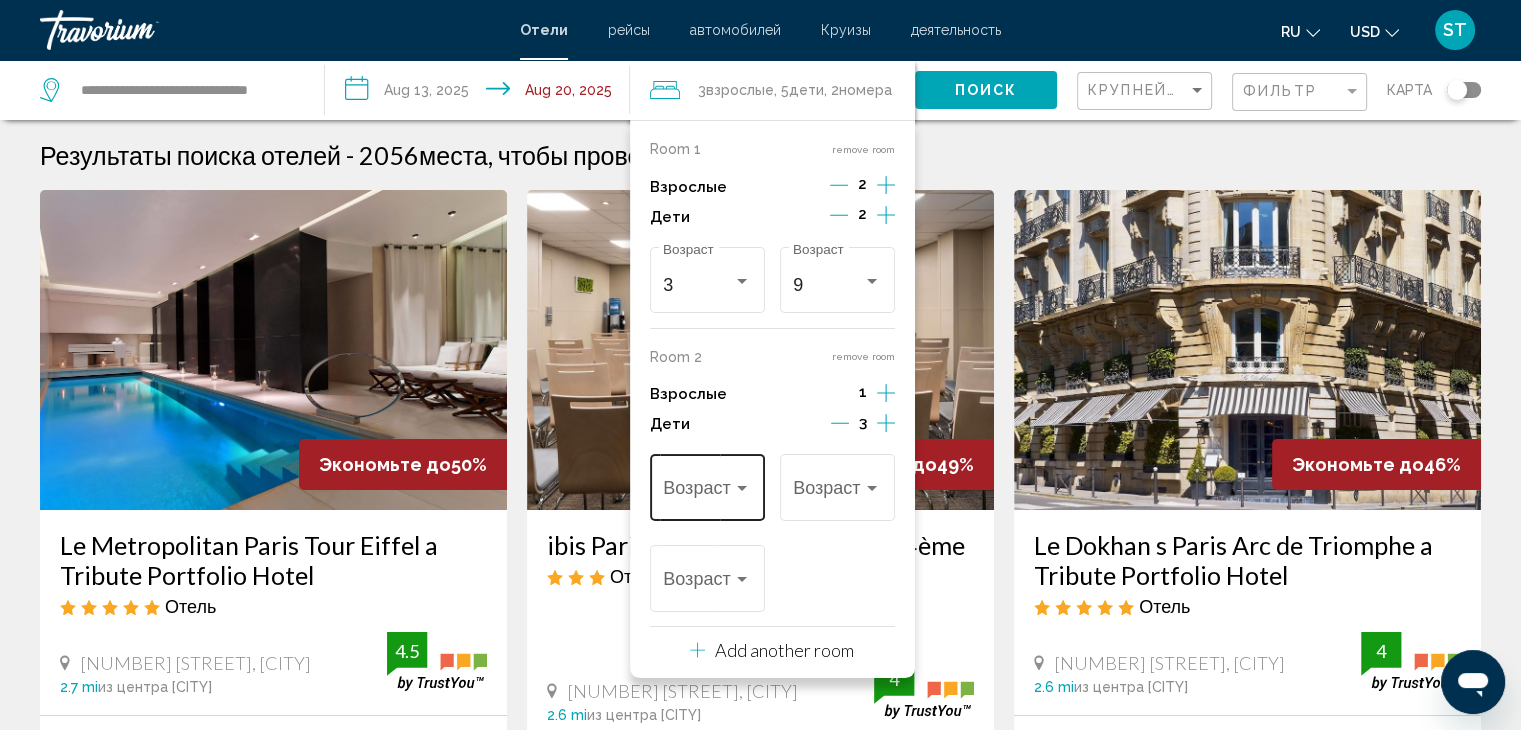 click at bounding box center (742, 488) 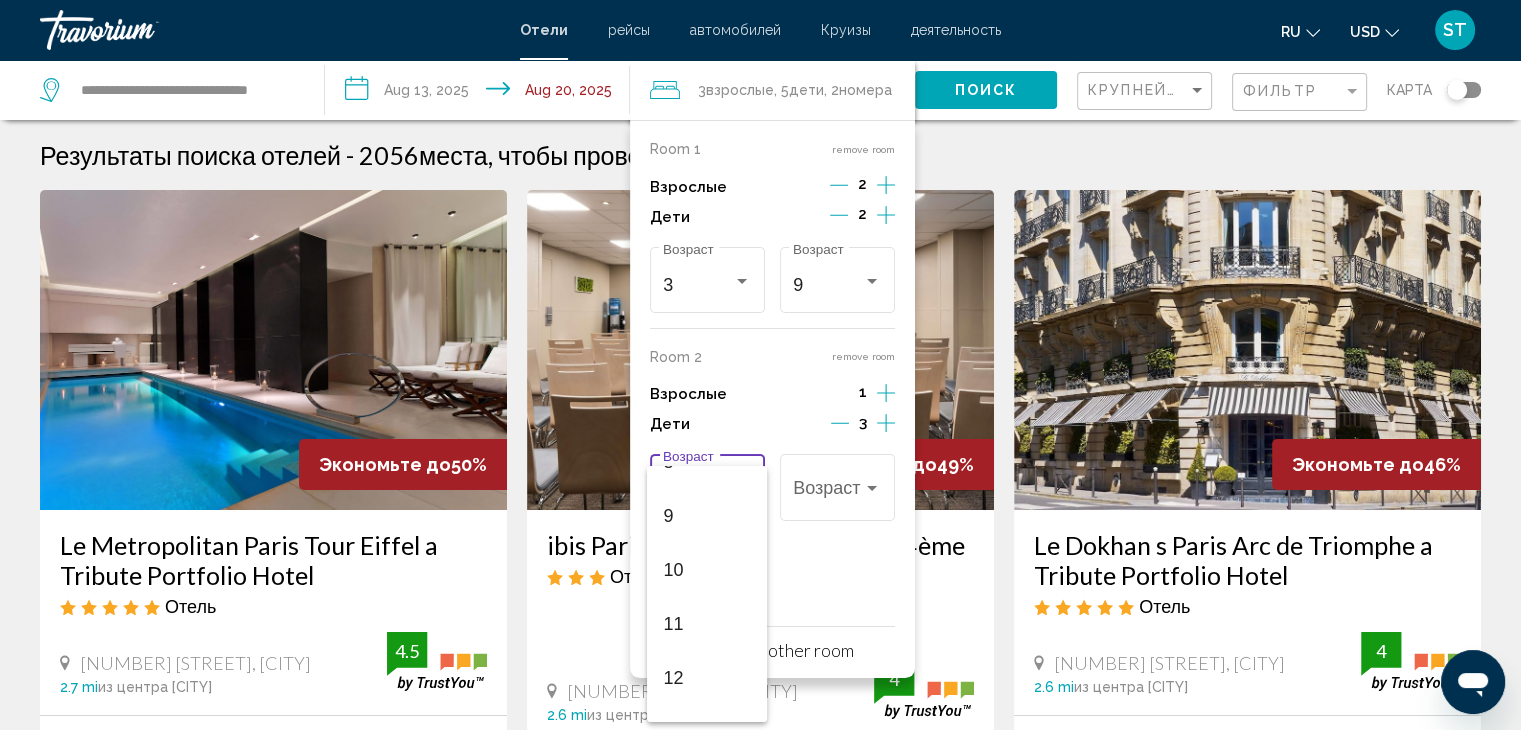 scroll, scrollTop: 474, scrollLeft: 0, axis: vertical 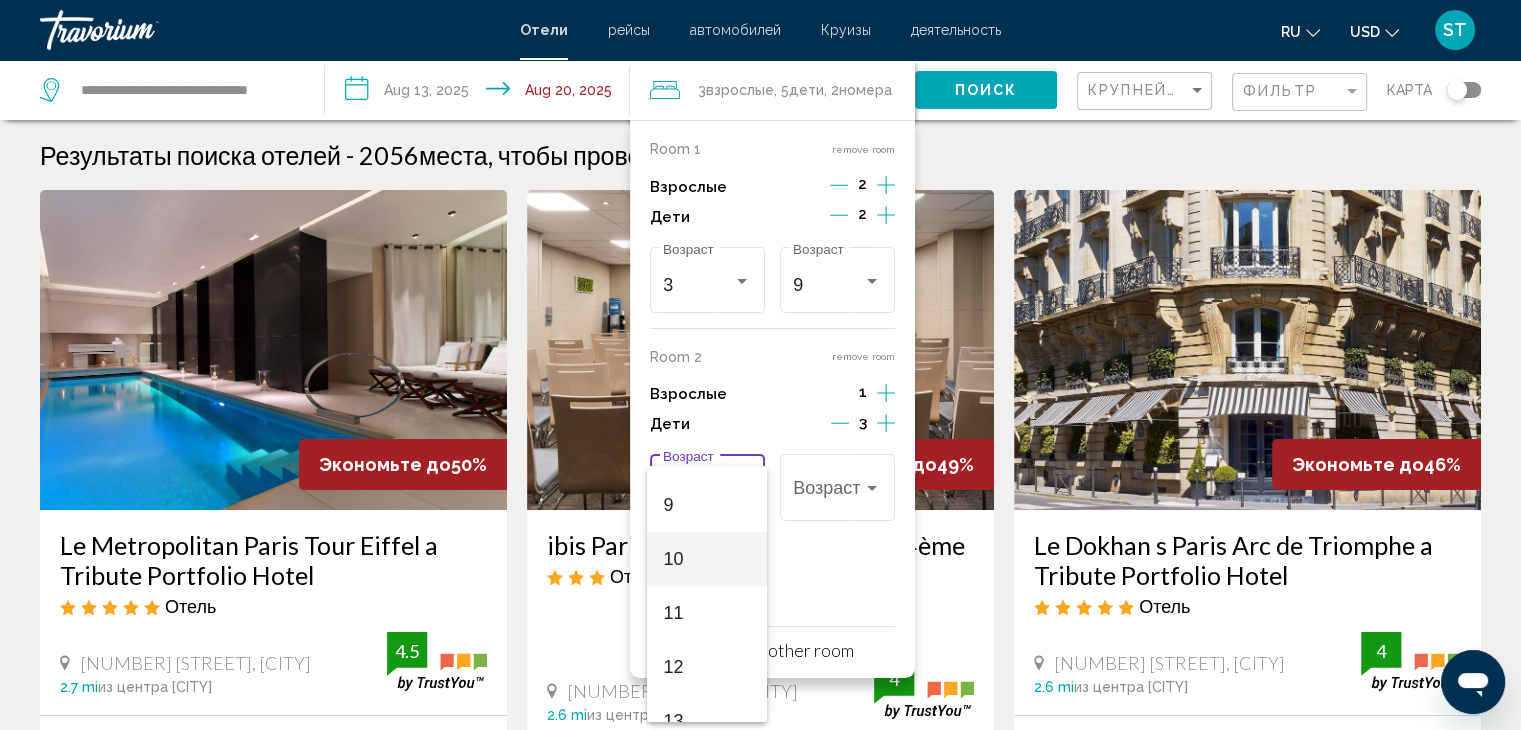 click on "10" at bounding box center (707, 559) 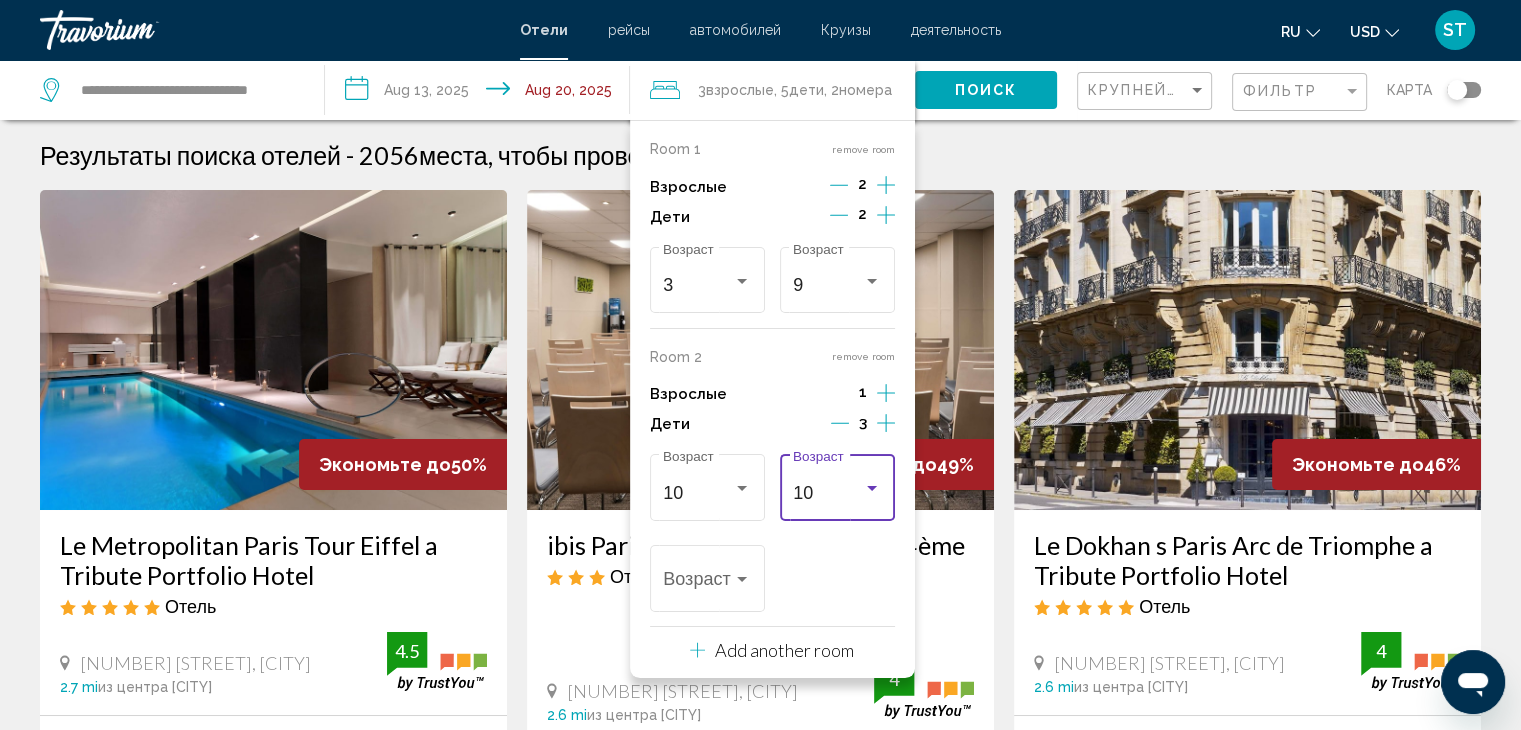 click at bounding box center (872, 489) 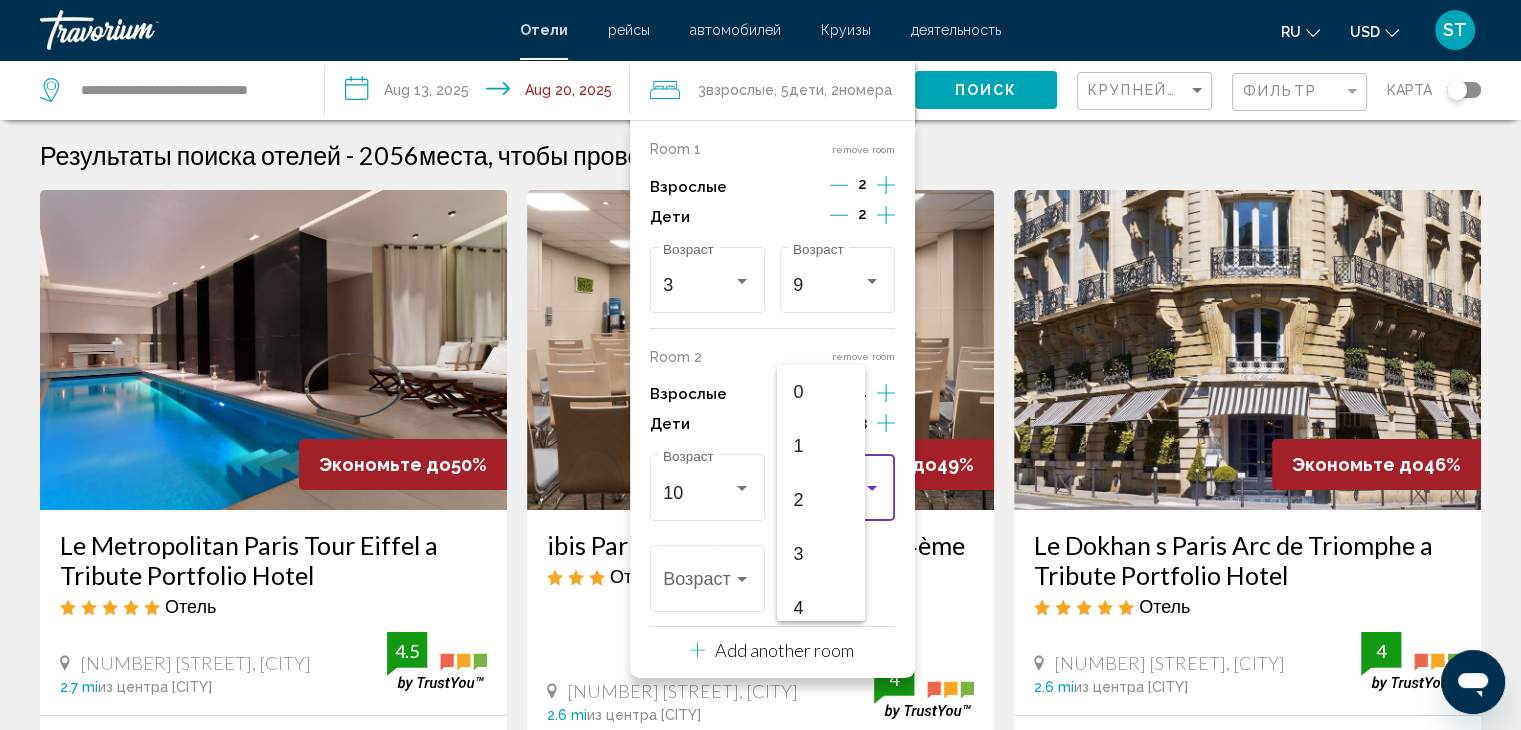 scroll, scrollTop: 439, scrollLeft: 0, axis: vertical 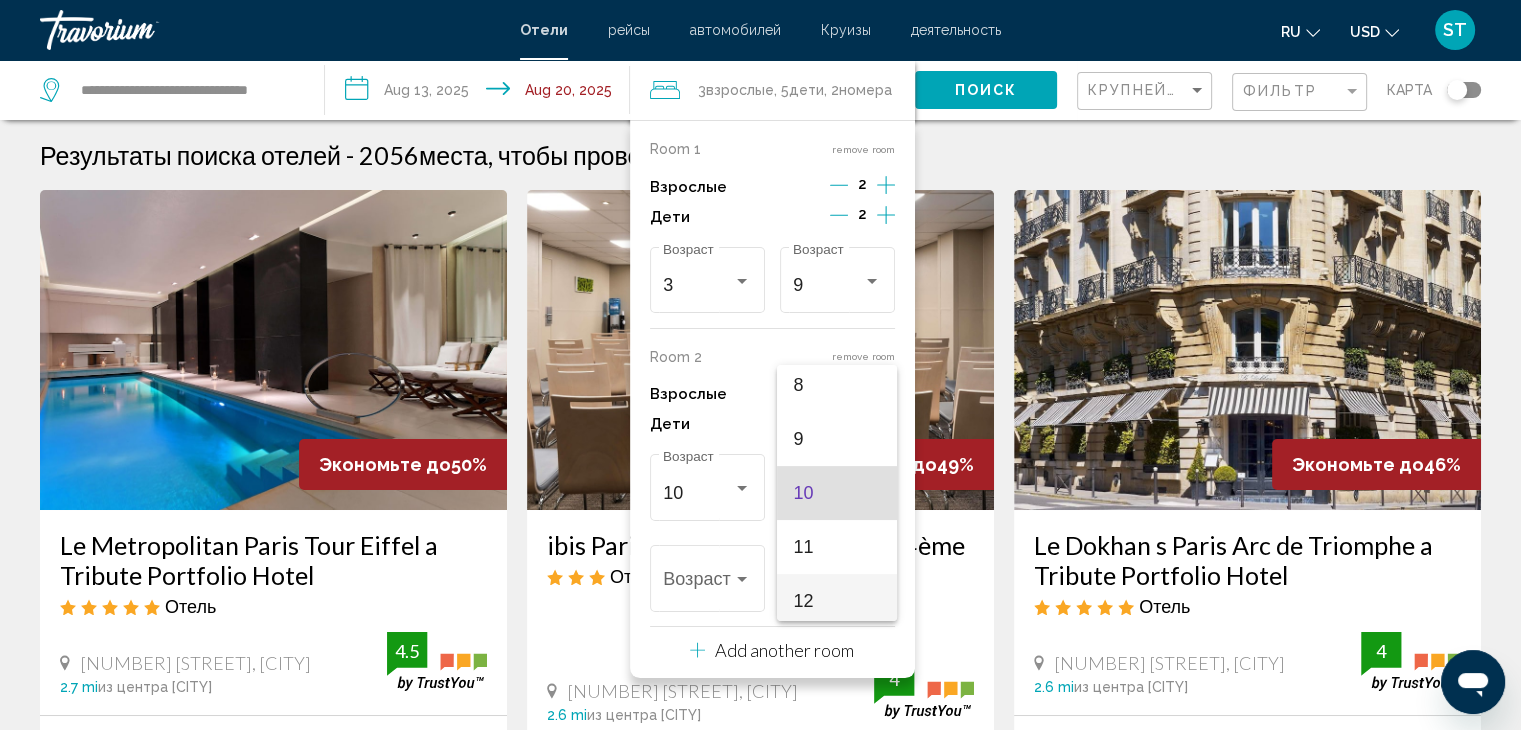 drag, startPoint x: 824, startPoint y: 604, endPoint x: 805, endPoint y: 605, distance: 19.026299 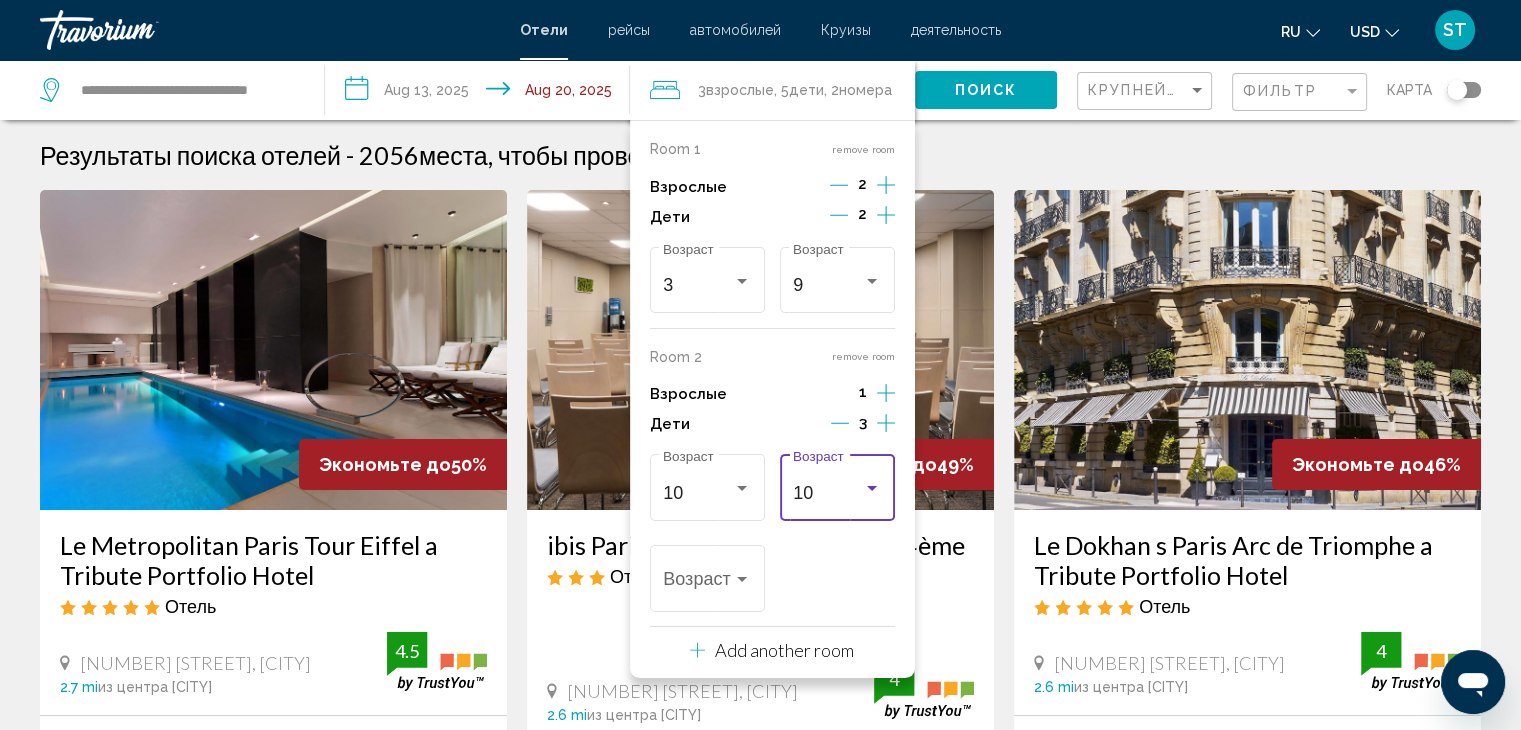 scroll, scrollTop: 446, scrollLeft: 0, axis: vertical 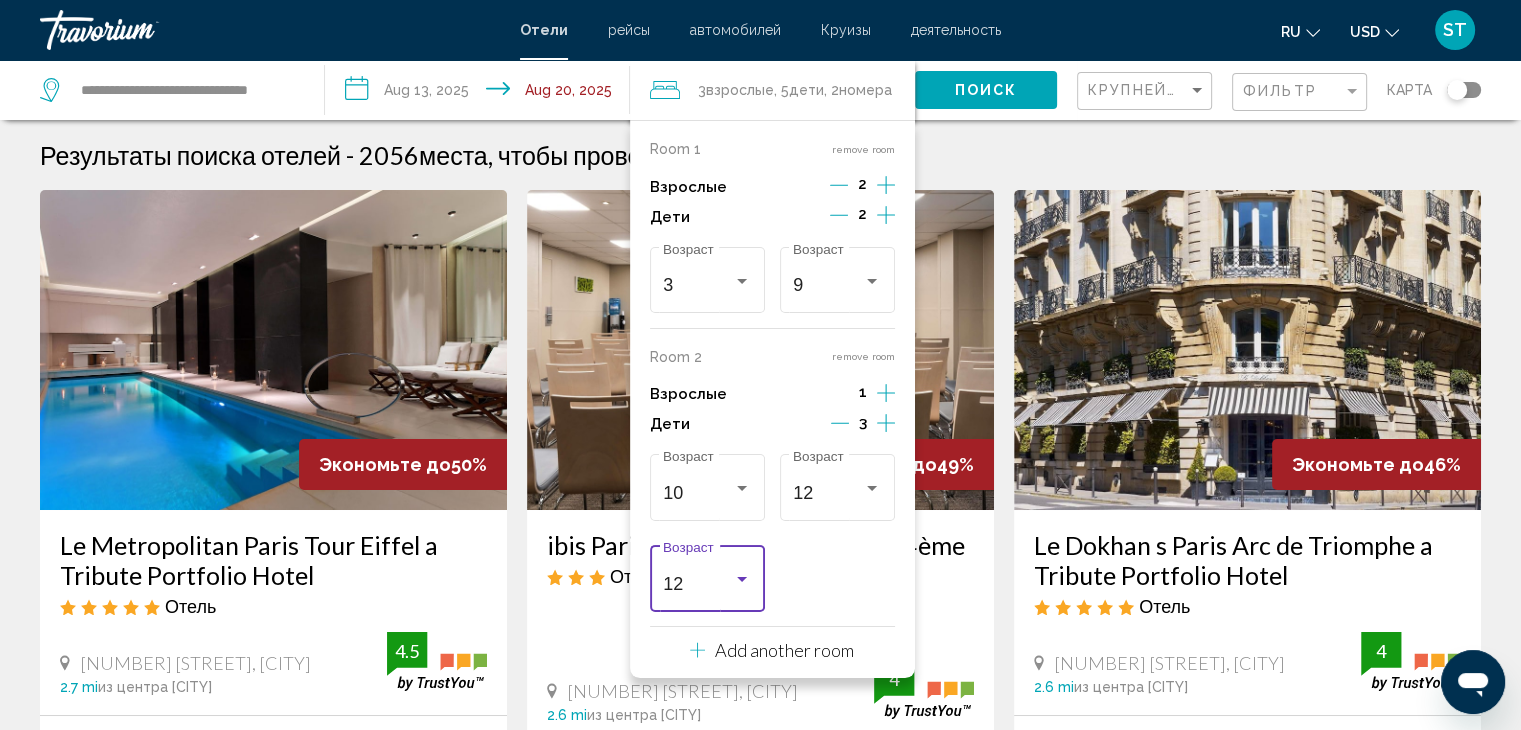 click at bounding box center (742, 580) 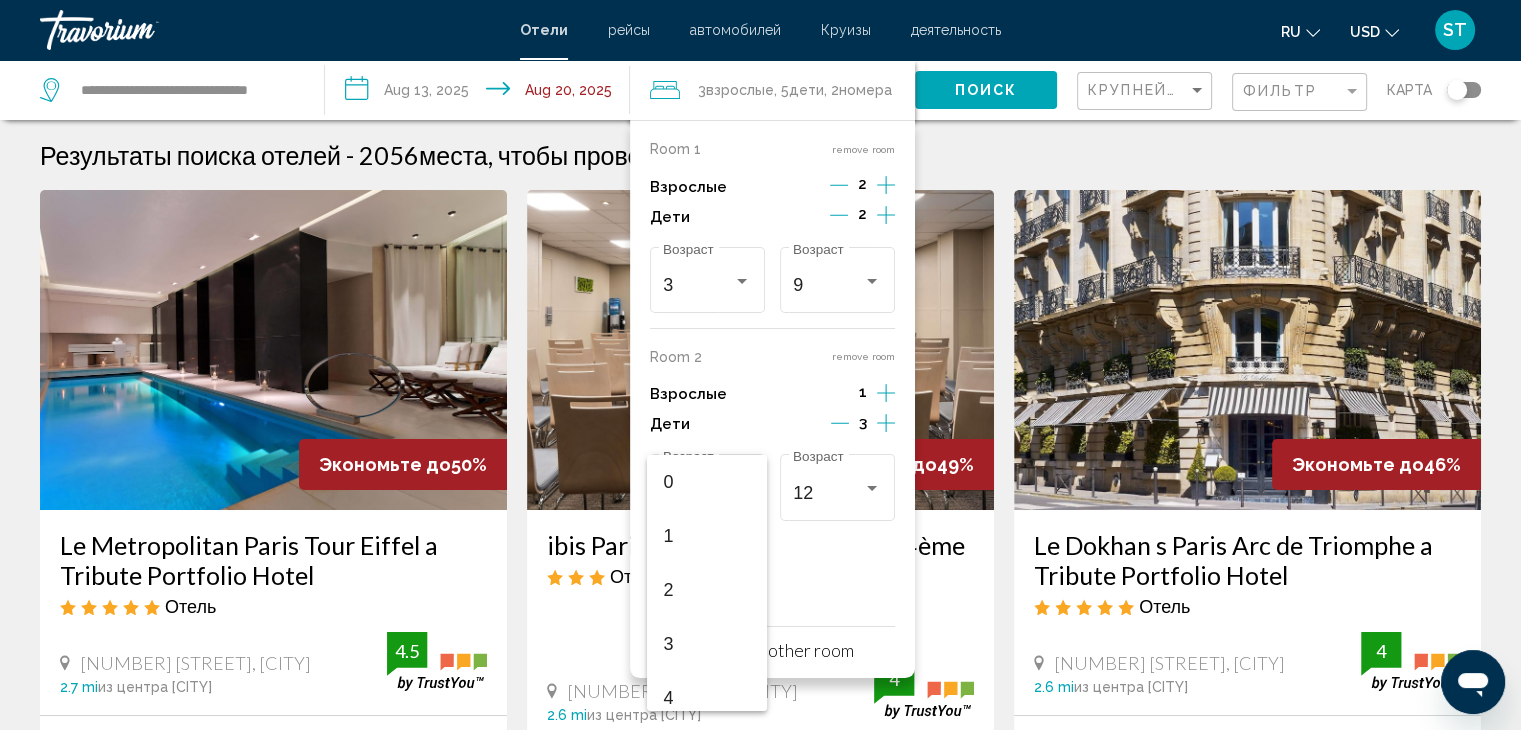 scroll, scrollTop: 547, scrollLeft: 0, axis: vertical 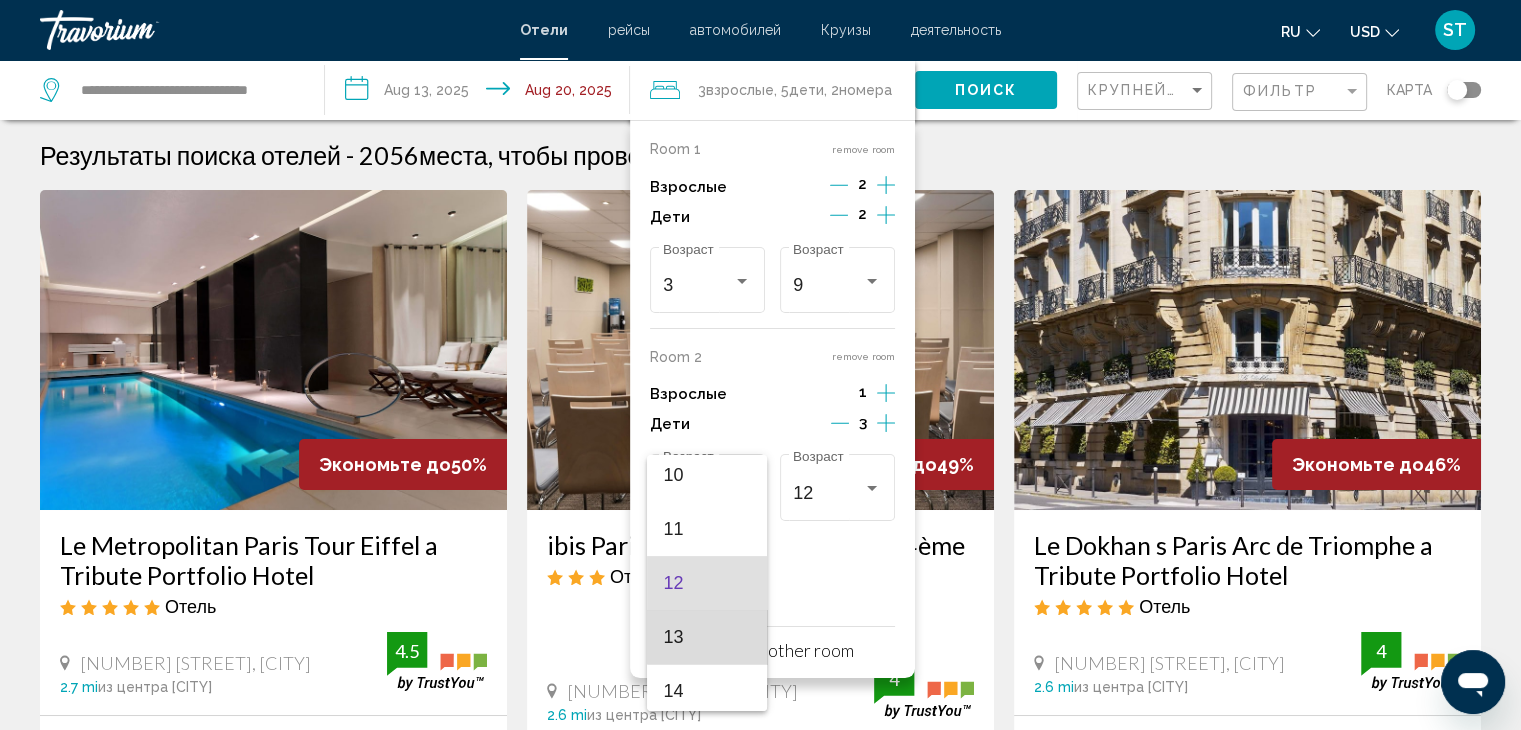 click on "13" at bounding box center (707, 637) 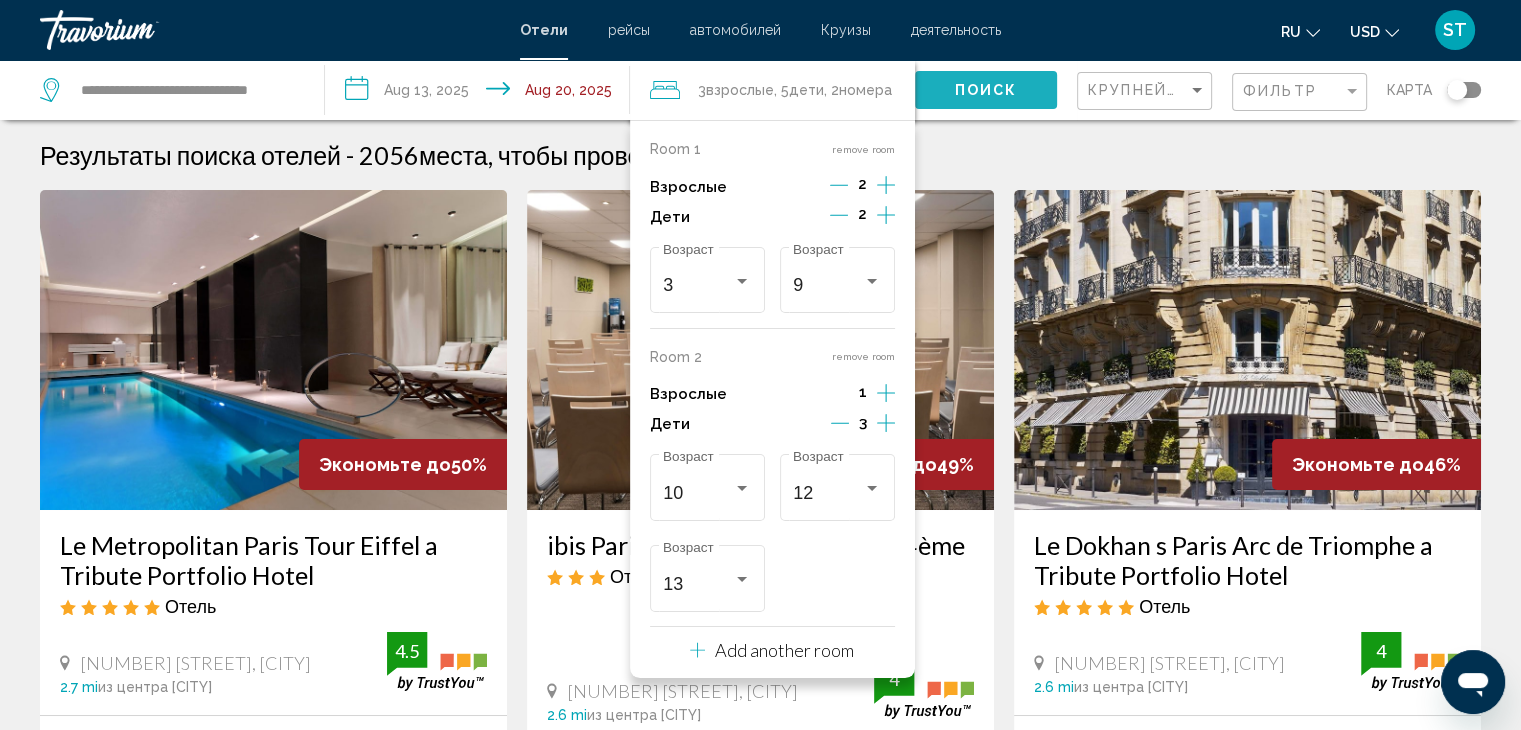 click on "Поиск" 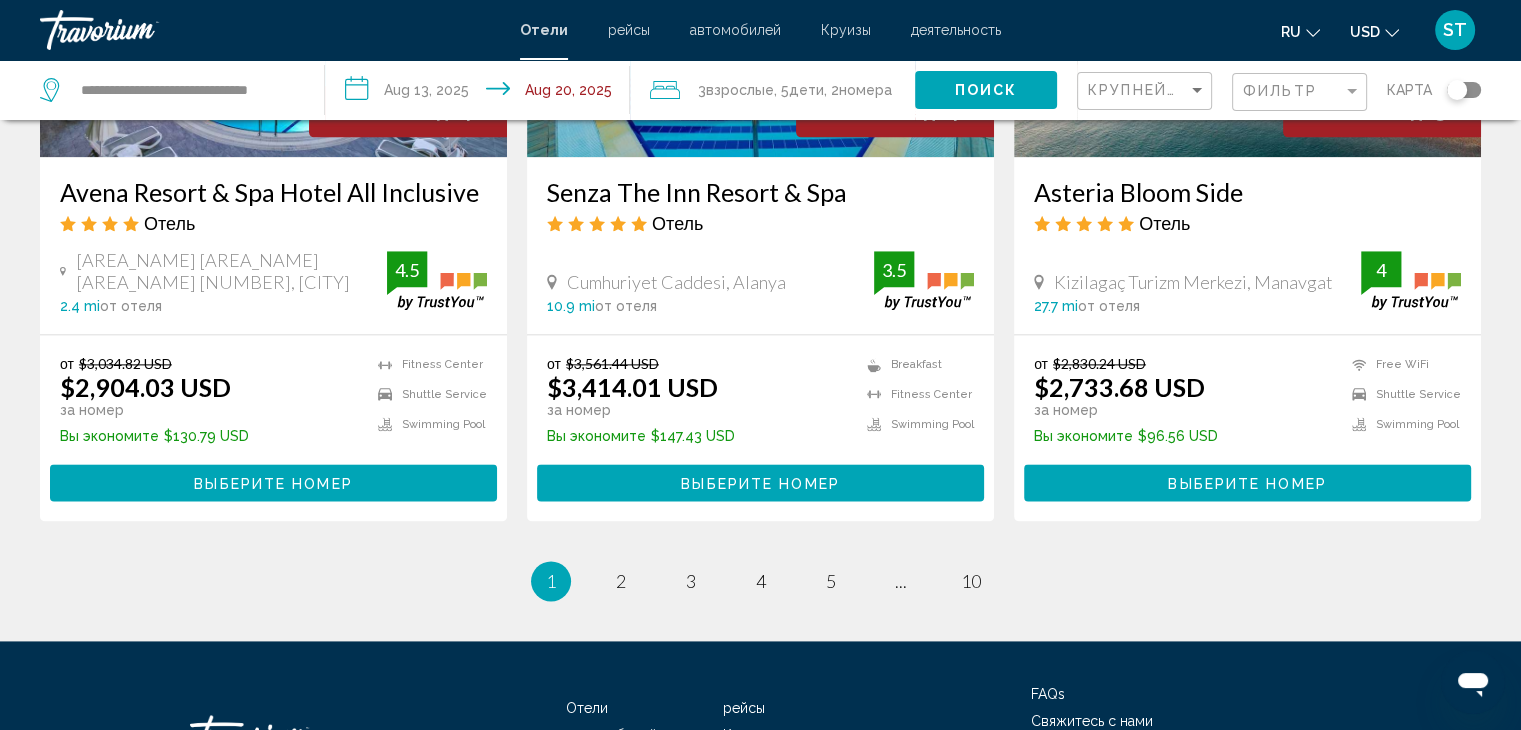 scroll, scrollTop: 2573, scrollLeft: 0, axis: vertical 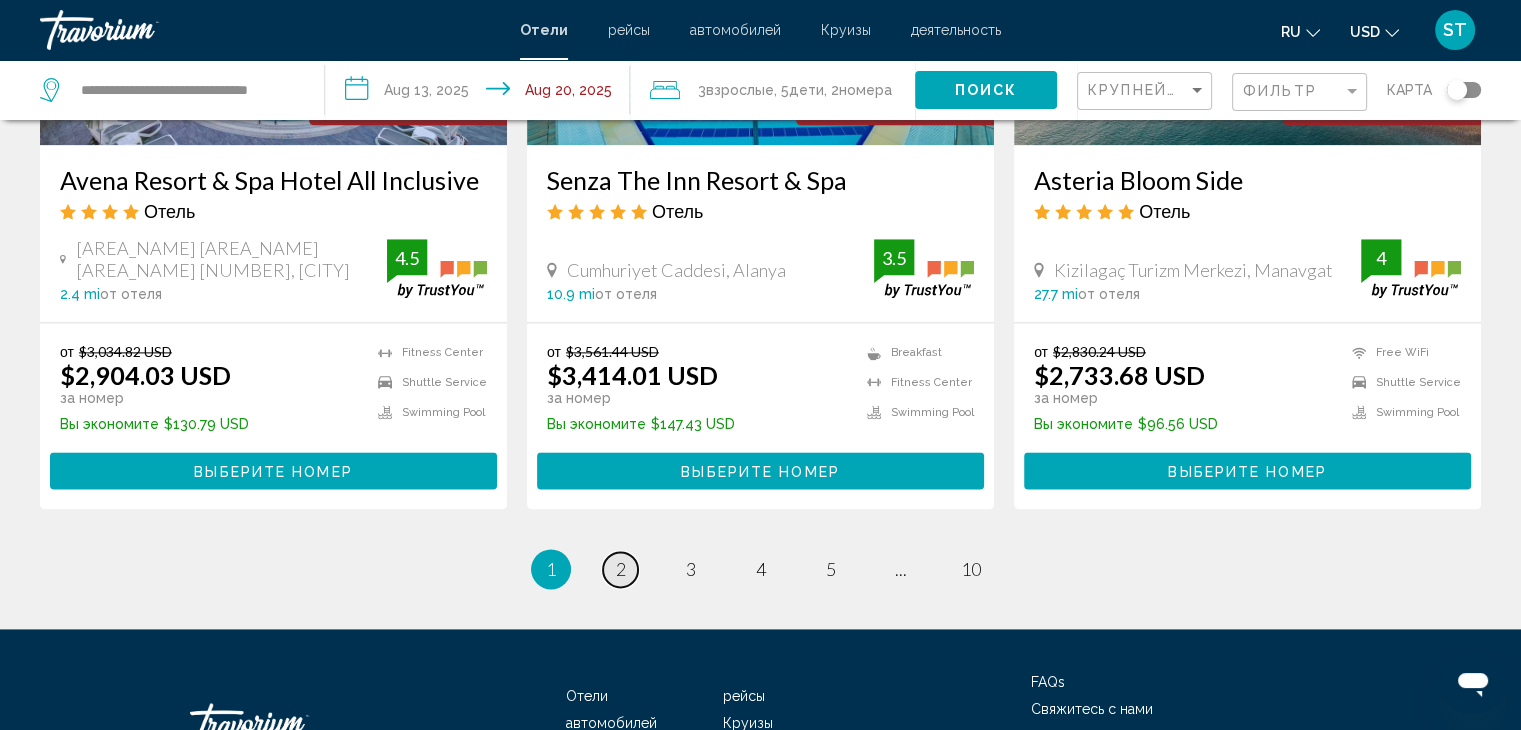 click on "page  2" at bounding box center (620, 569) 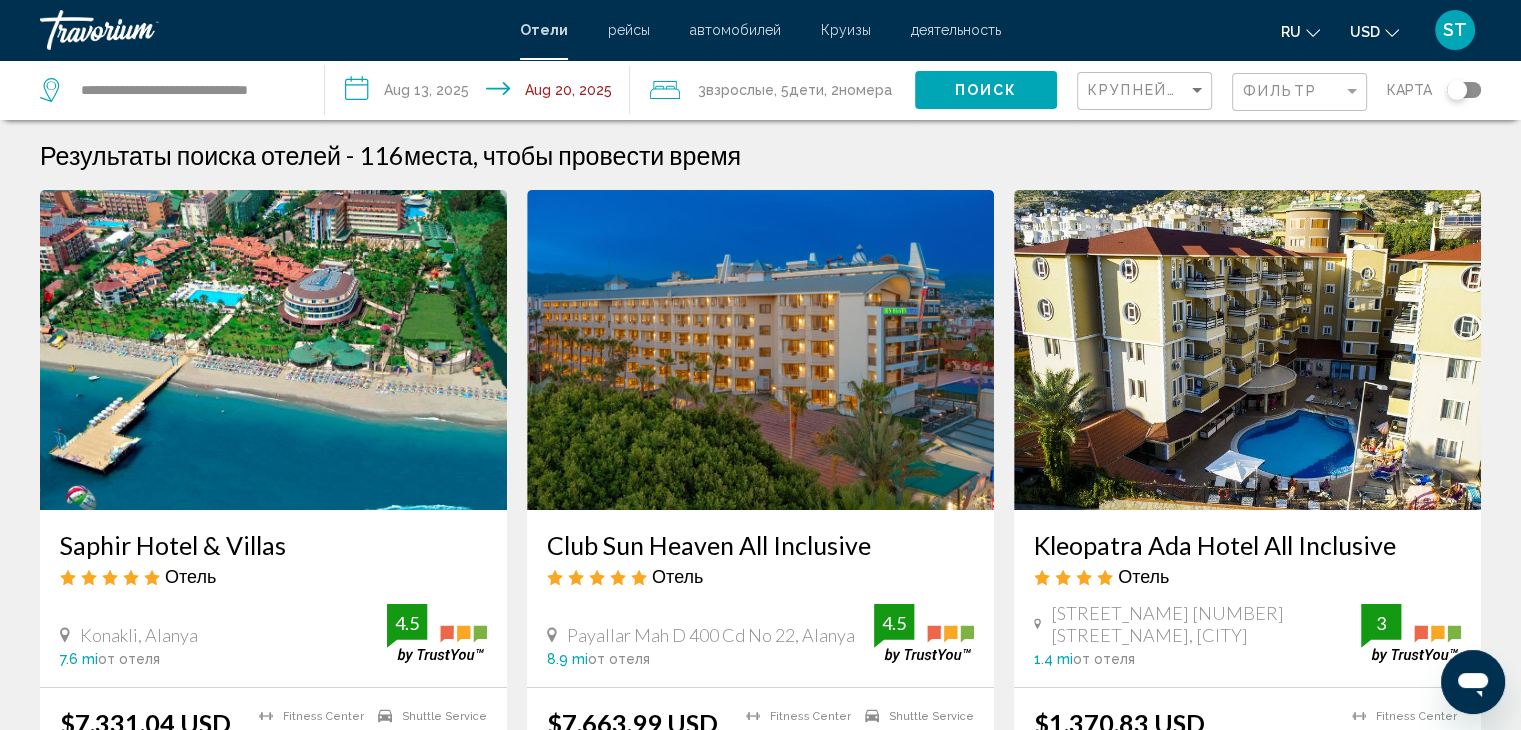 scroll, scrollTop: 0, scrollLeft: 0, axis: both 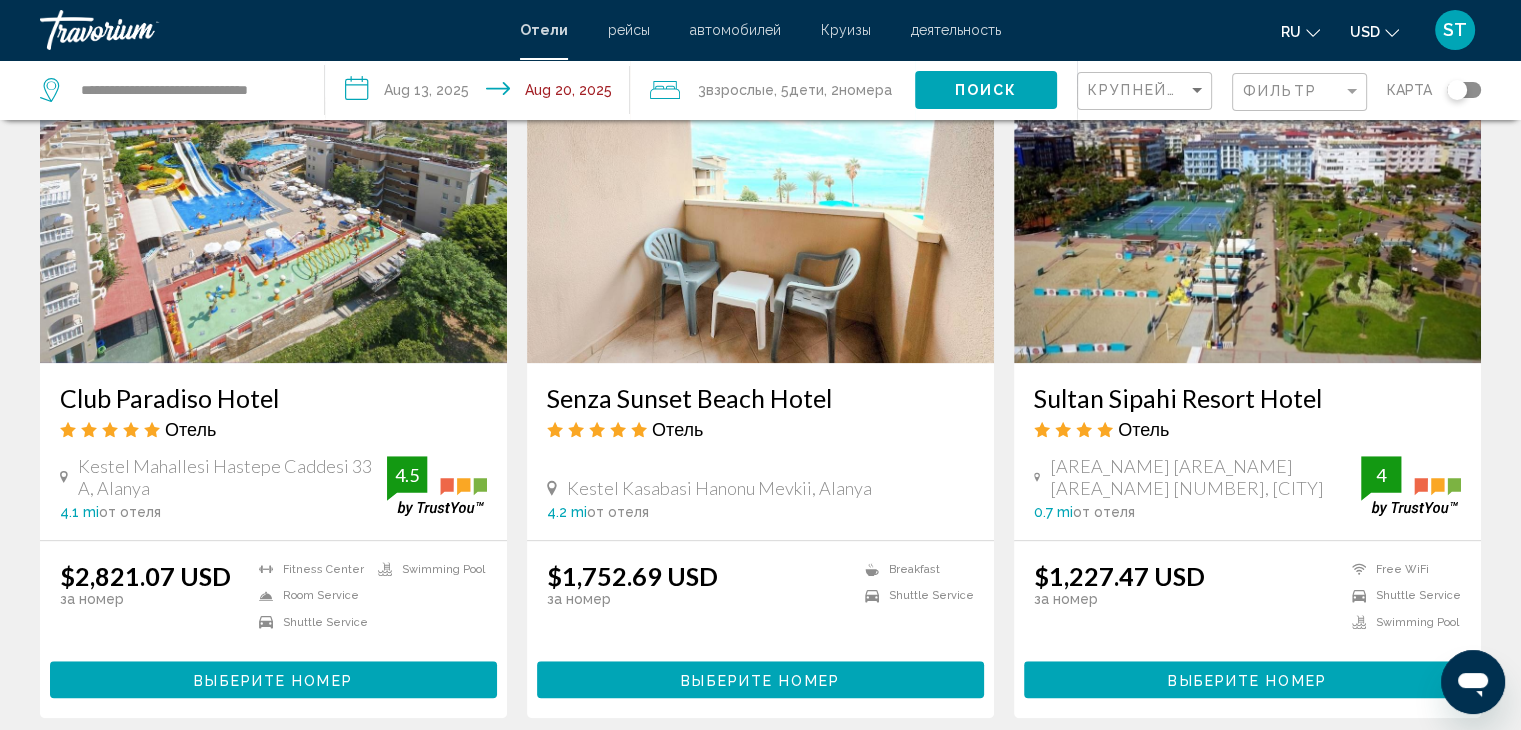 click at bounding box center (760, 203) 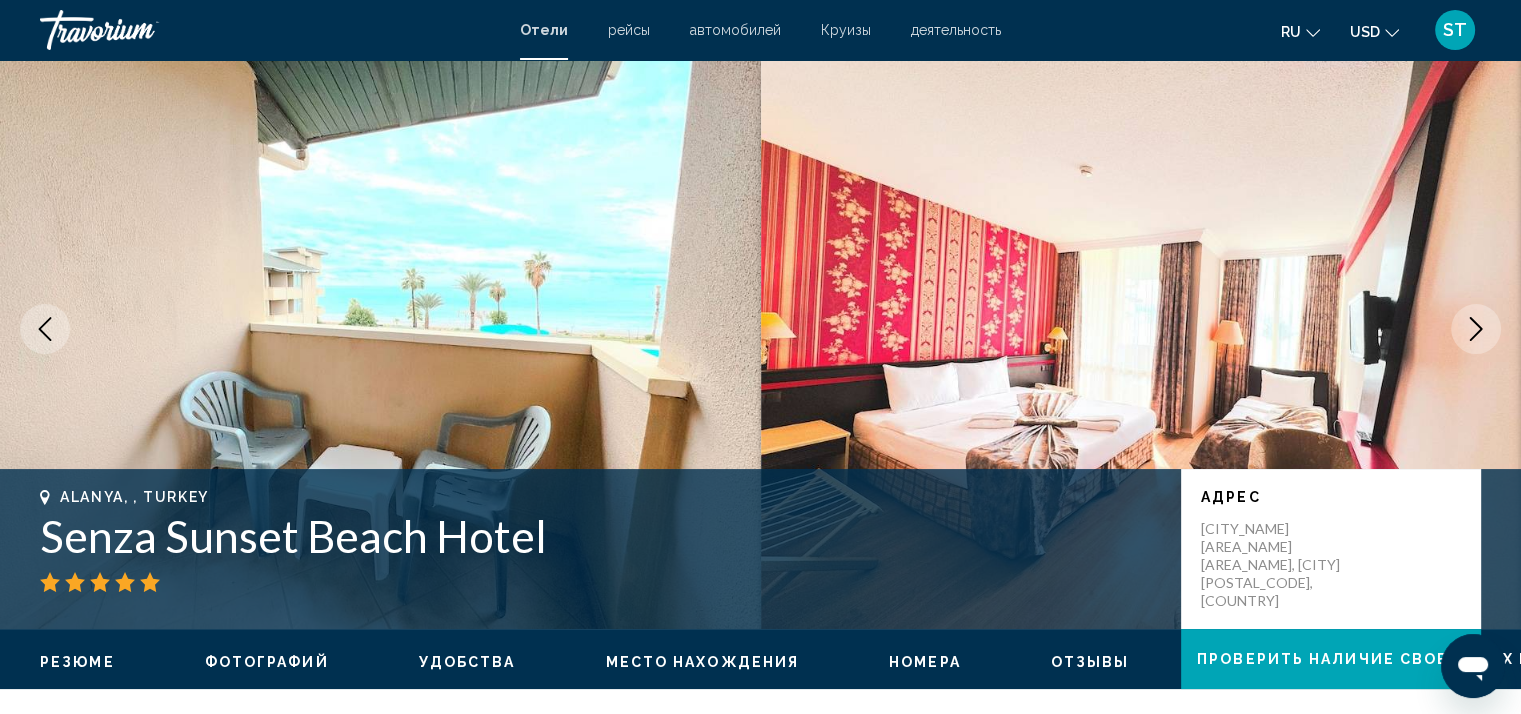 scroll, scrollTop: 100, scrollLeft: 0, axis: vertical 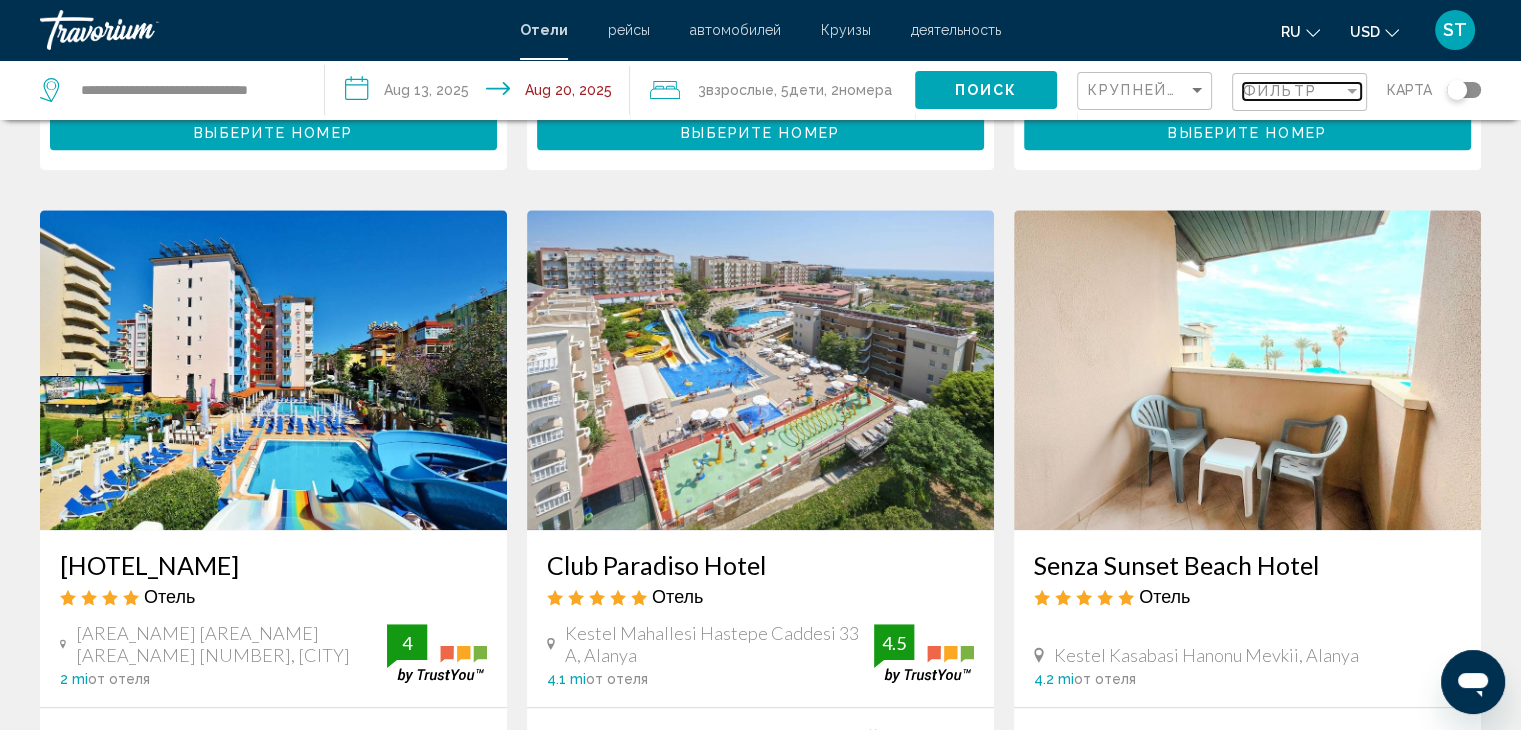 click at bounding box center [1352, 91] 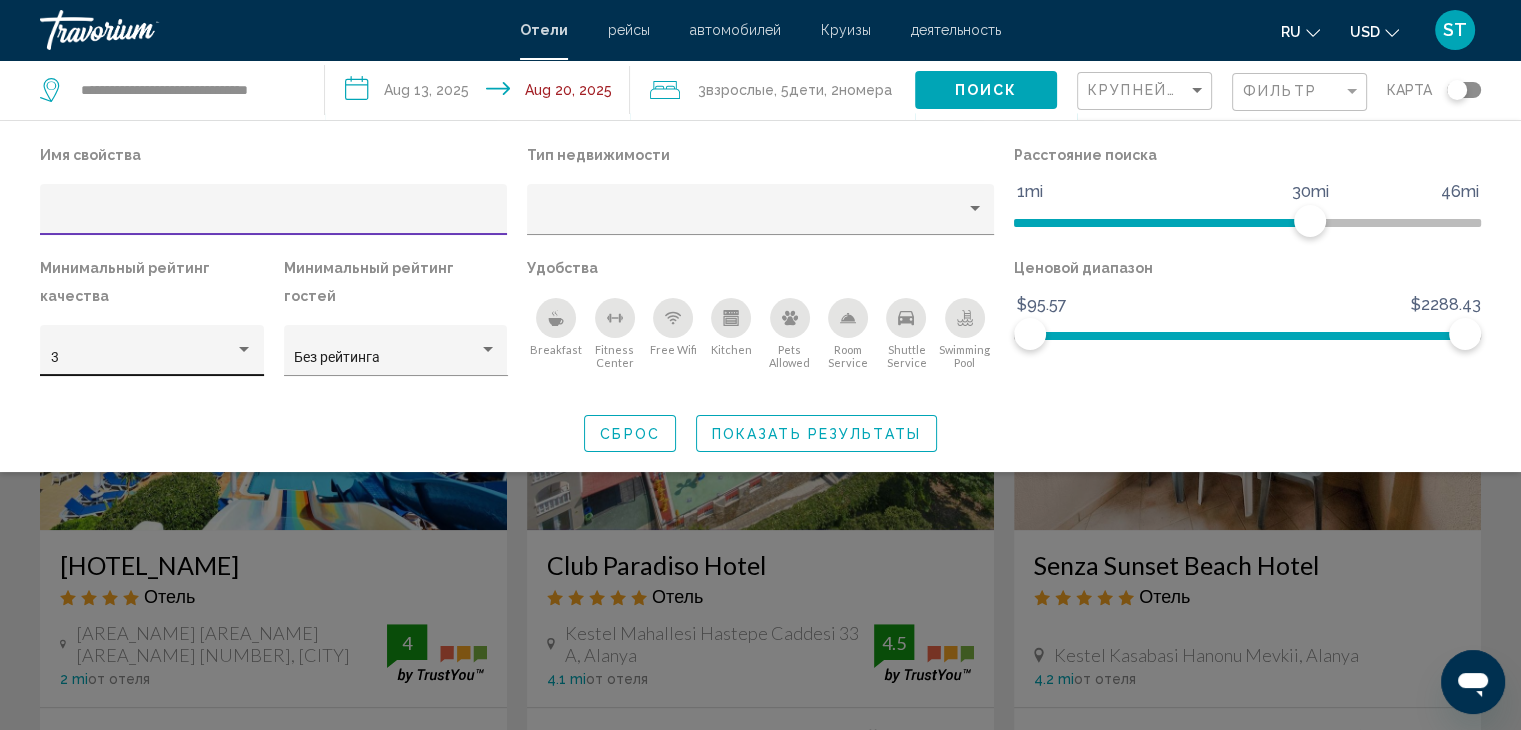 click at bounding box center [244, 349] 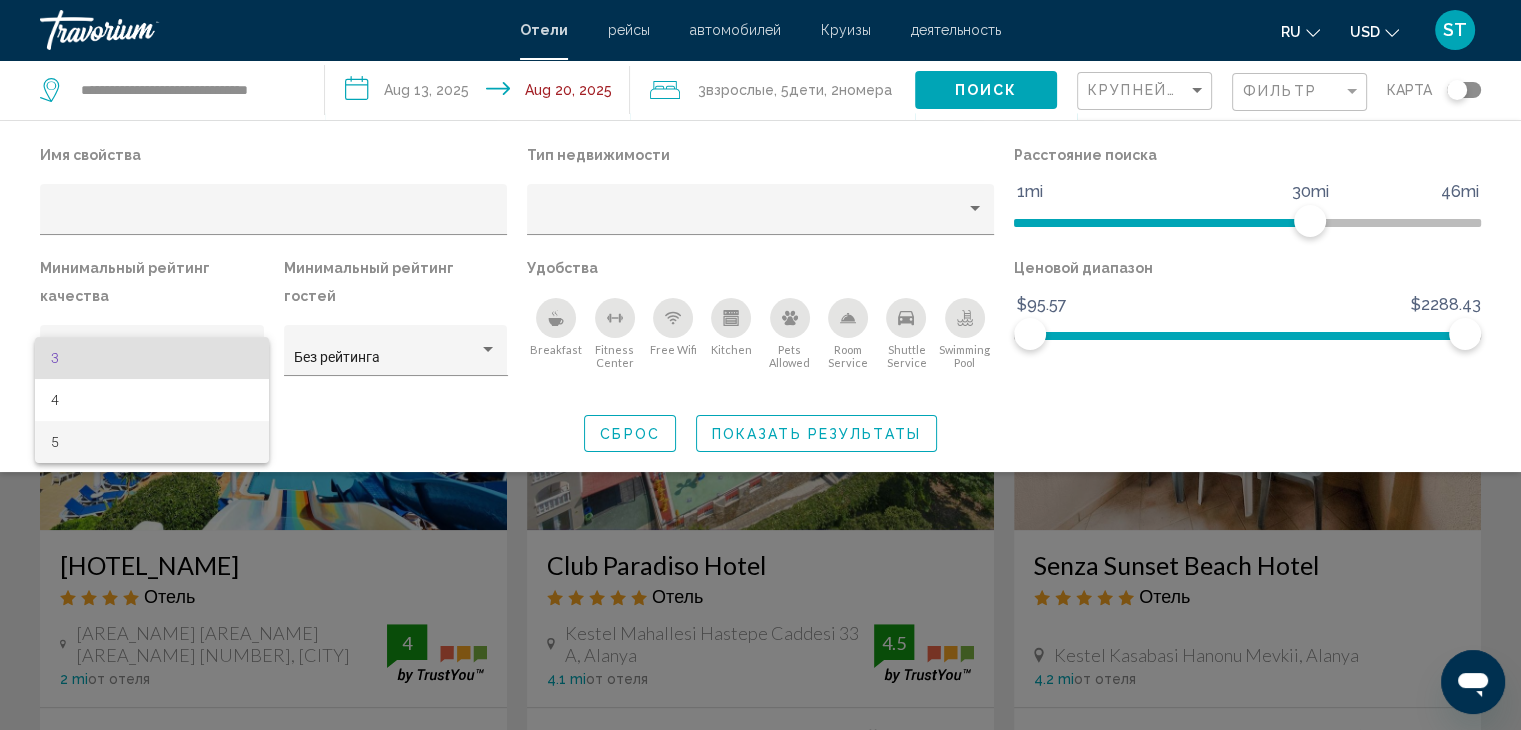 click on "5" at bounding box center (152, 442) 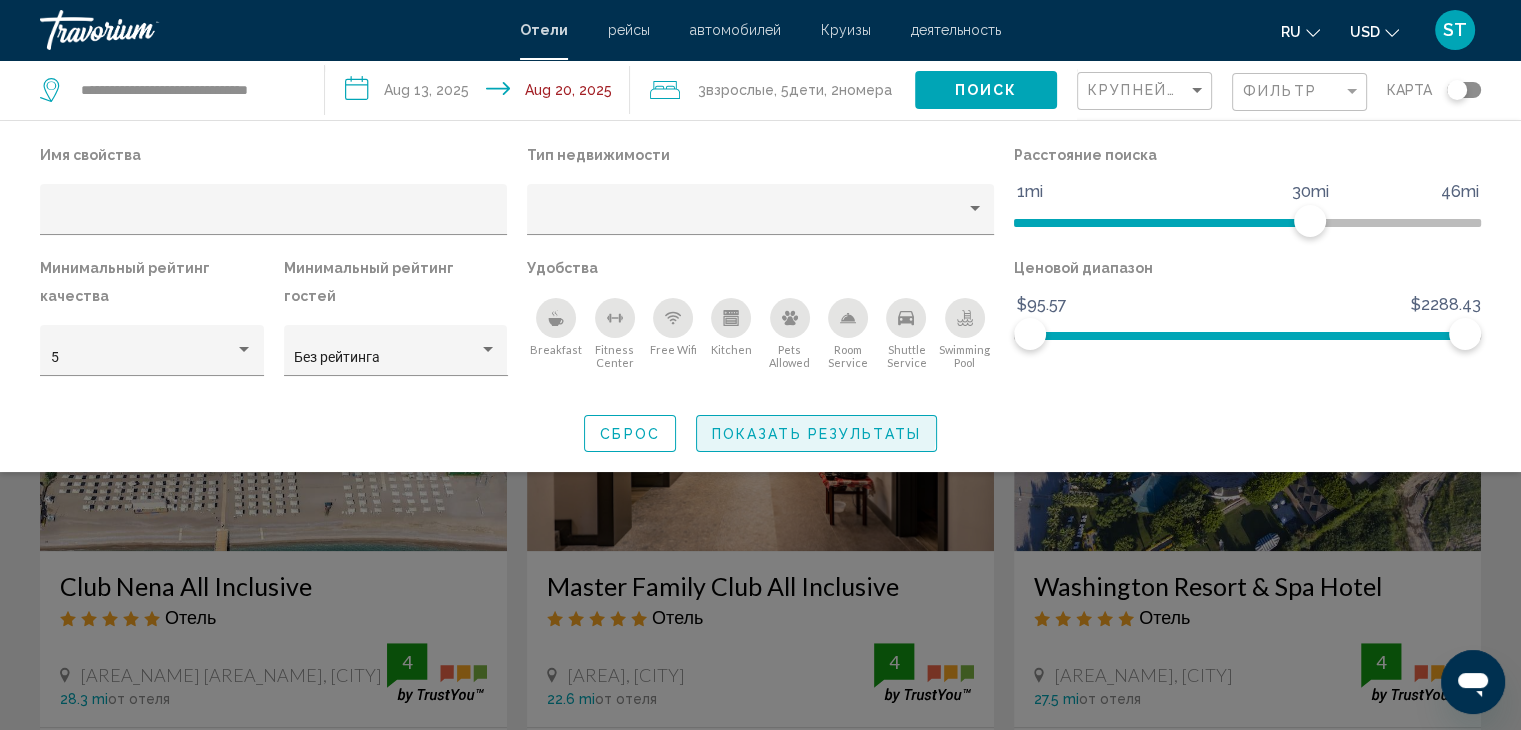 click on "Показать результаты" 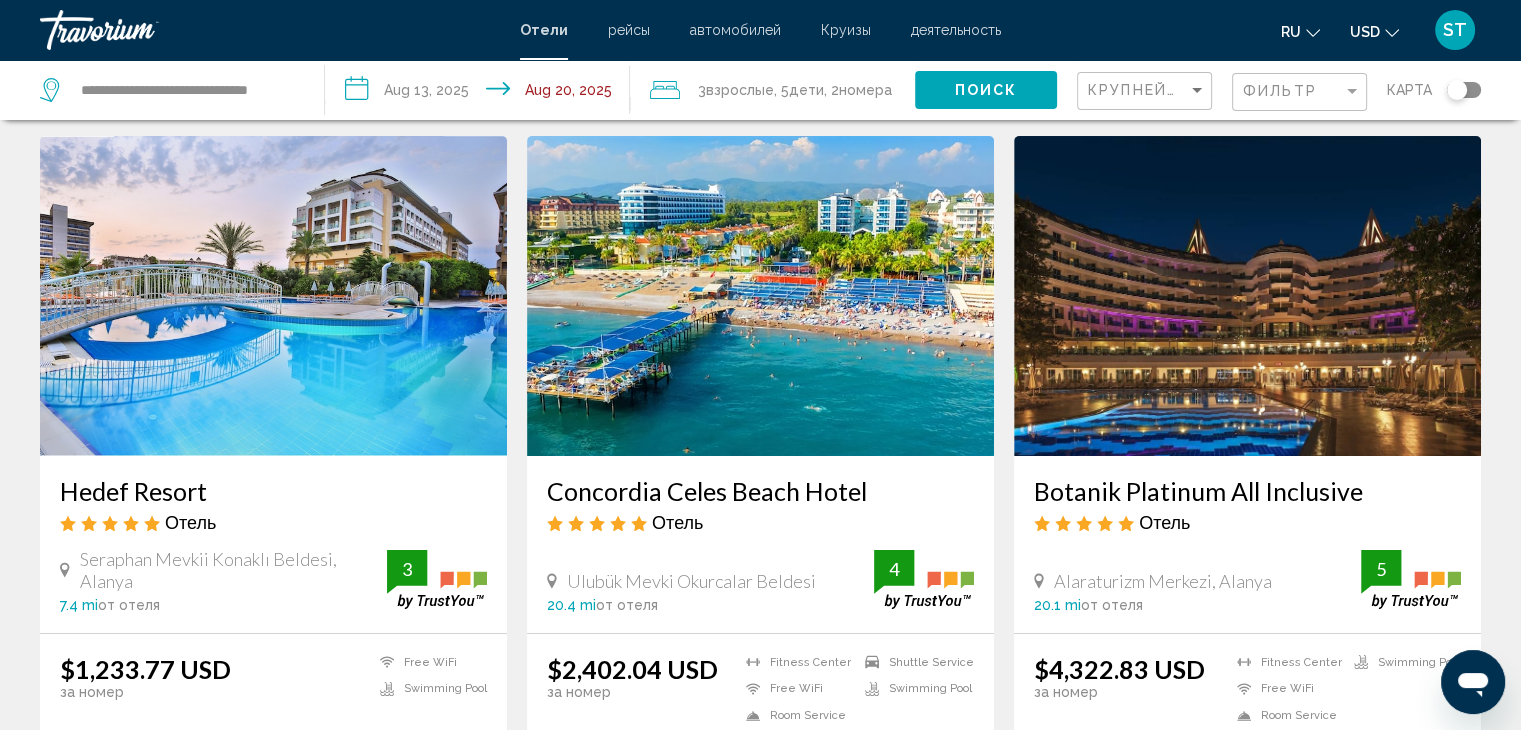 scroll, scrollTop: 0, scrollLeft: 0, axis: both 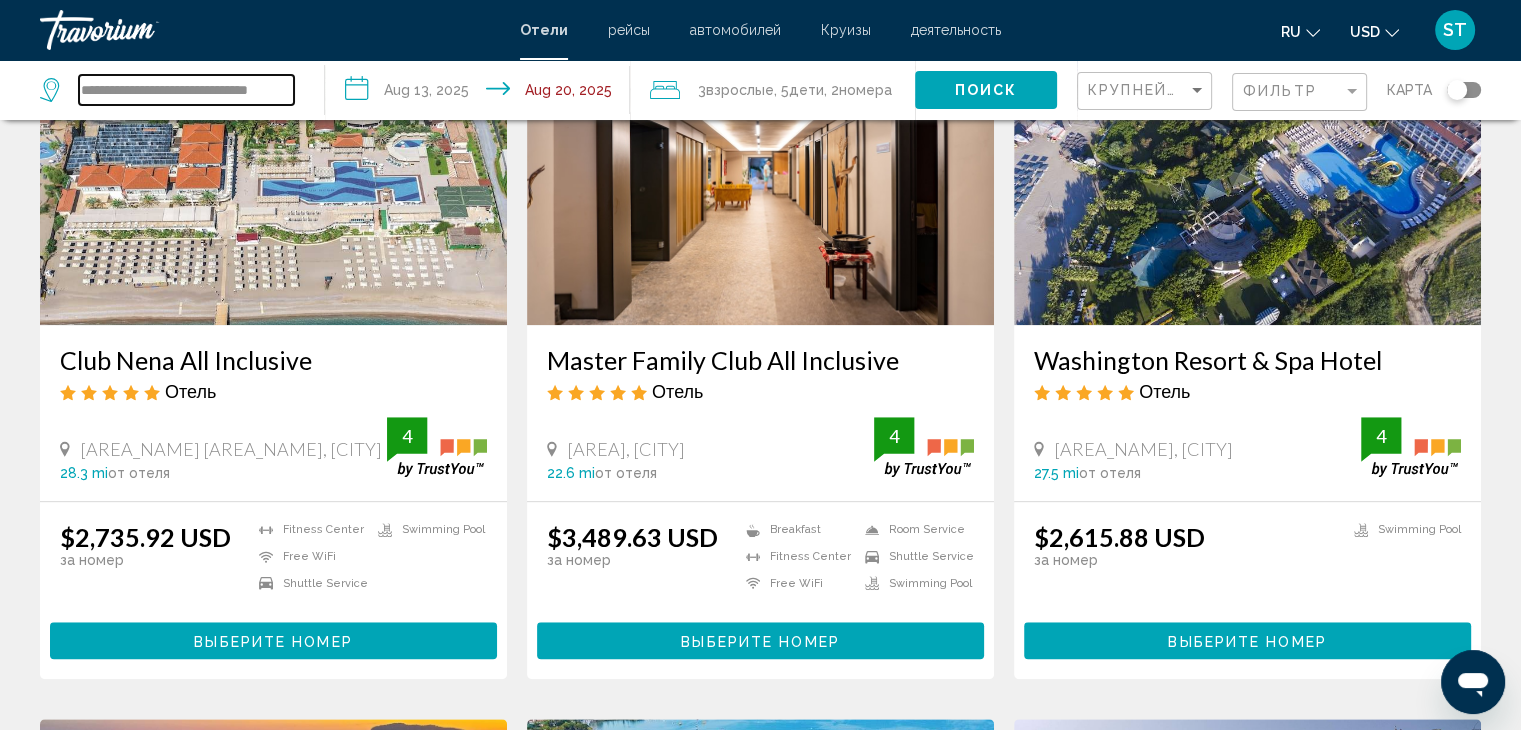 click on "**********" at bounding box center (186, 90) 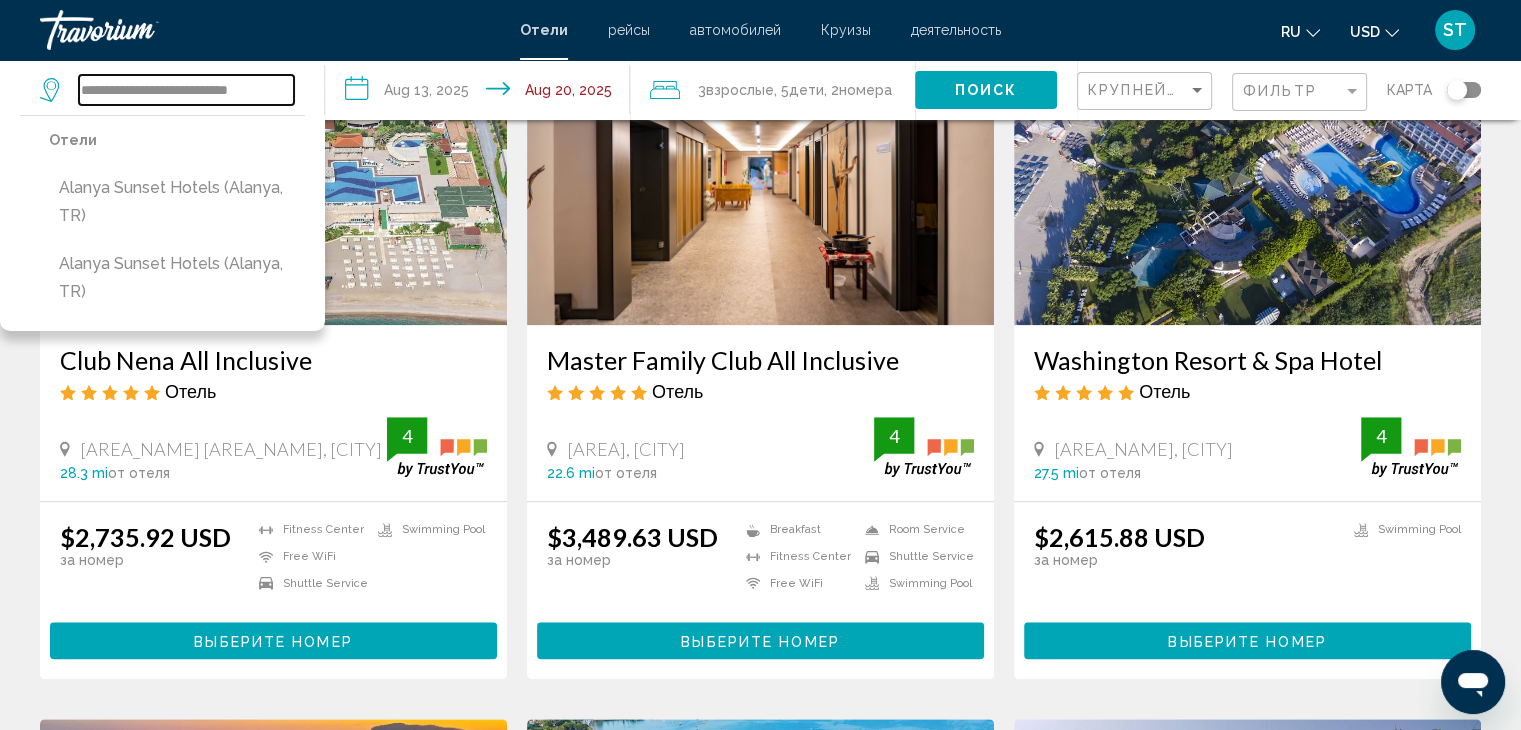 scroll, scrollTop: 0, scrollLeft: 0, axis: both 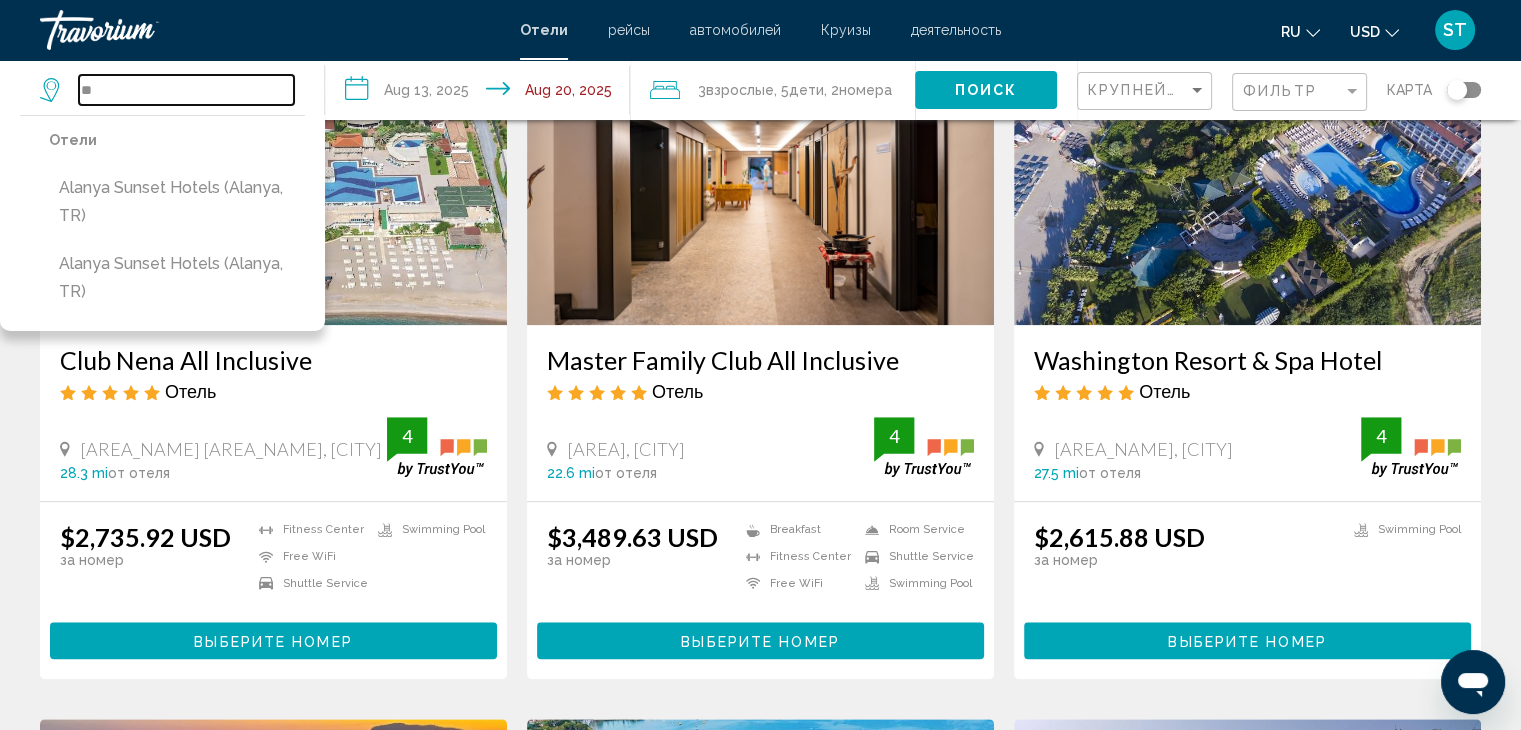 type on "*" 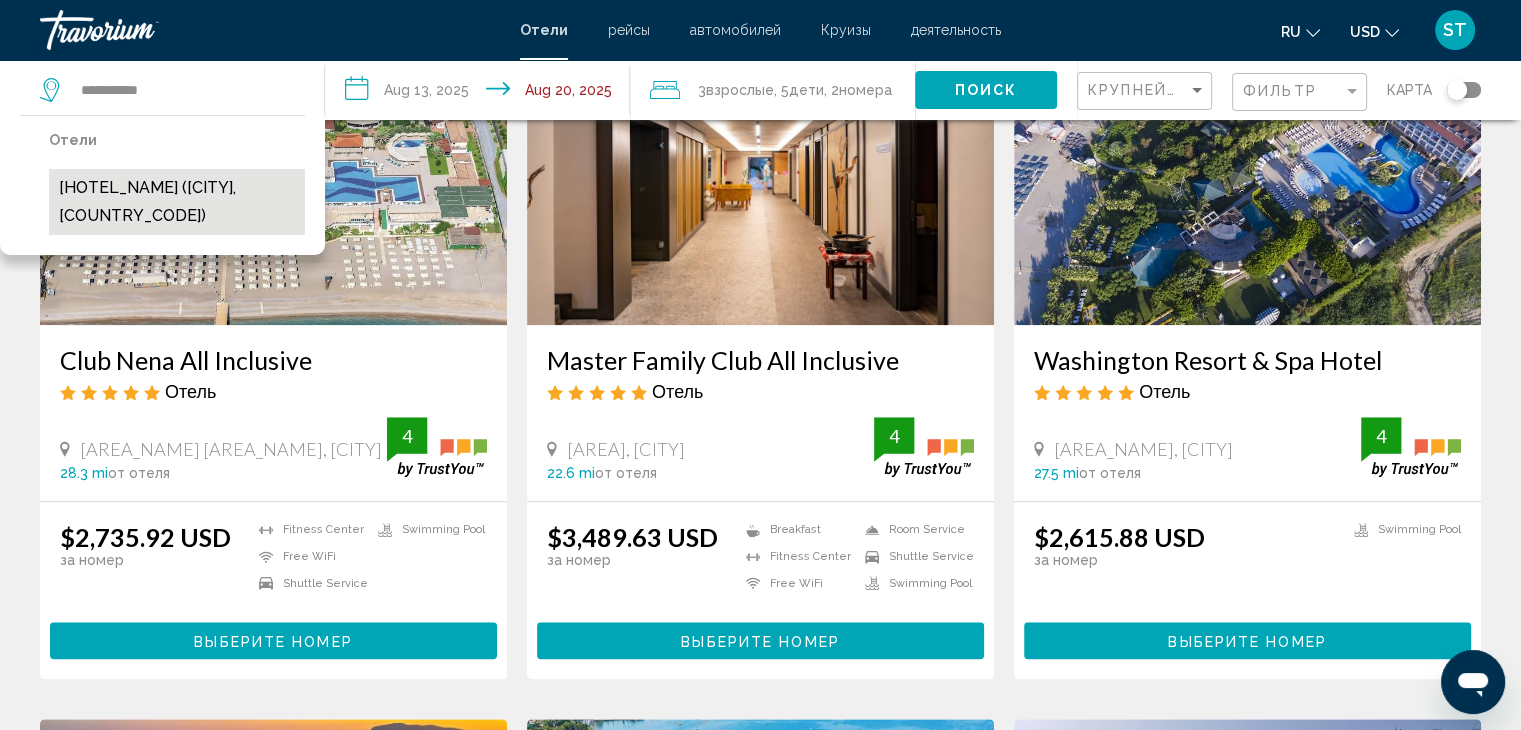 click on "[HOTEL_NAME] ([CITY], [COUNTRY_CODE])" at bounding box center (177, 202) 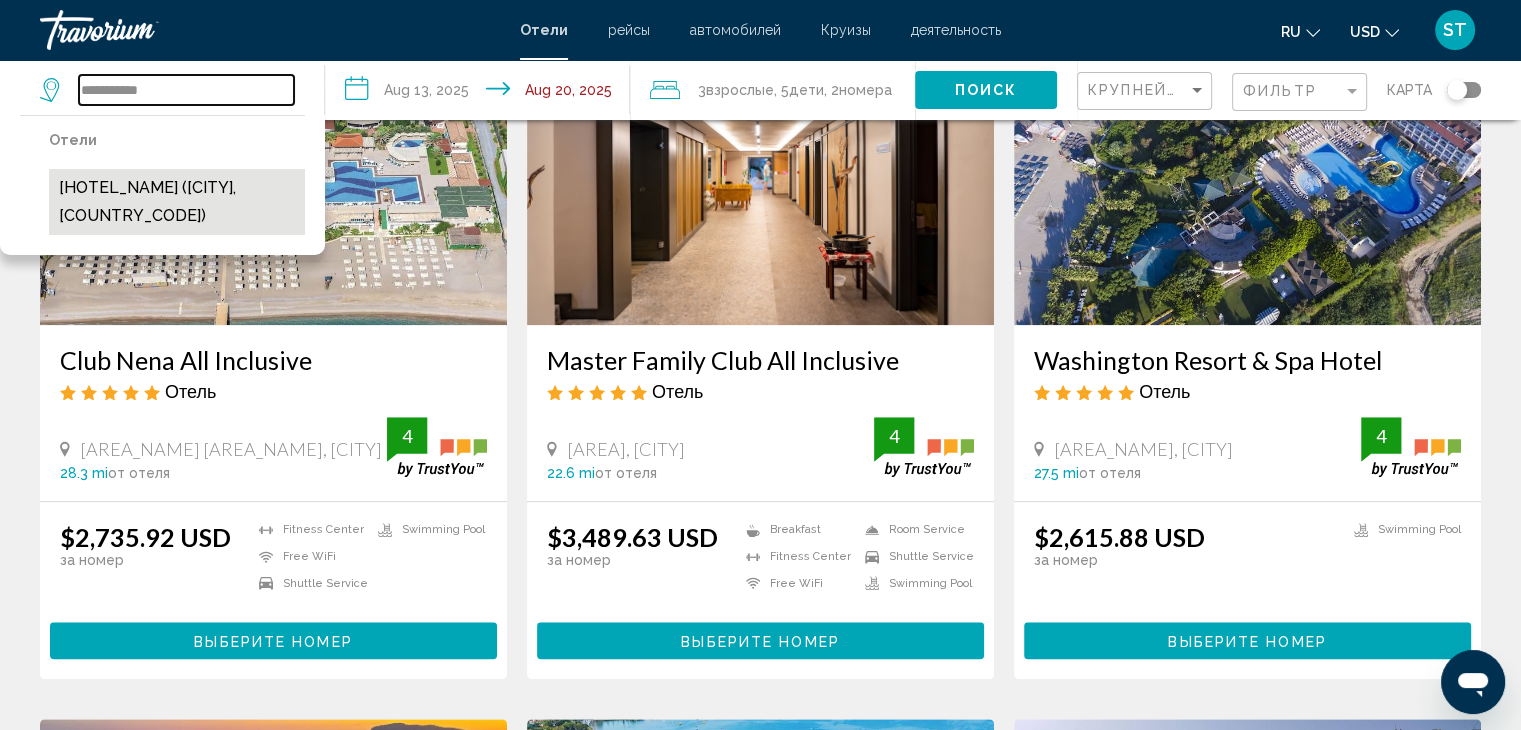 type on "**********" 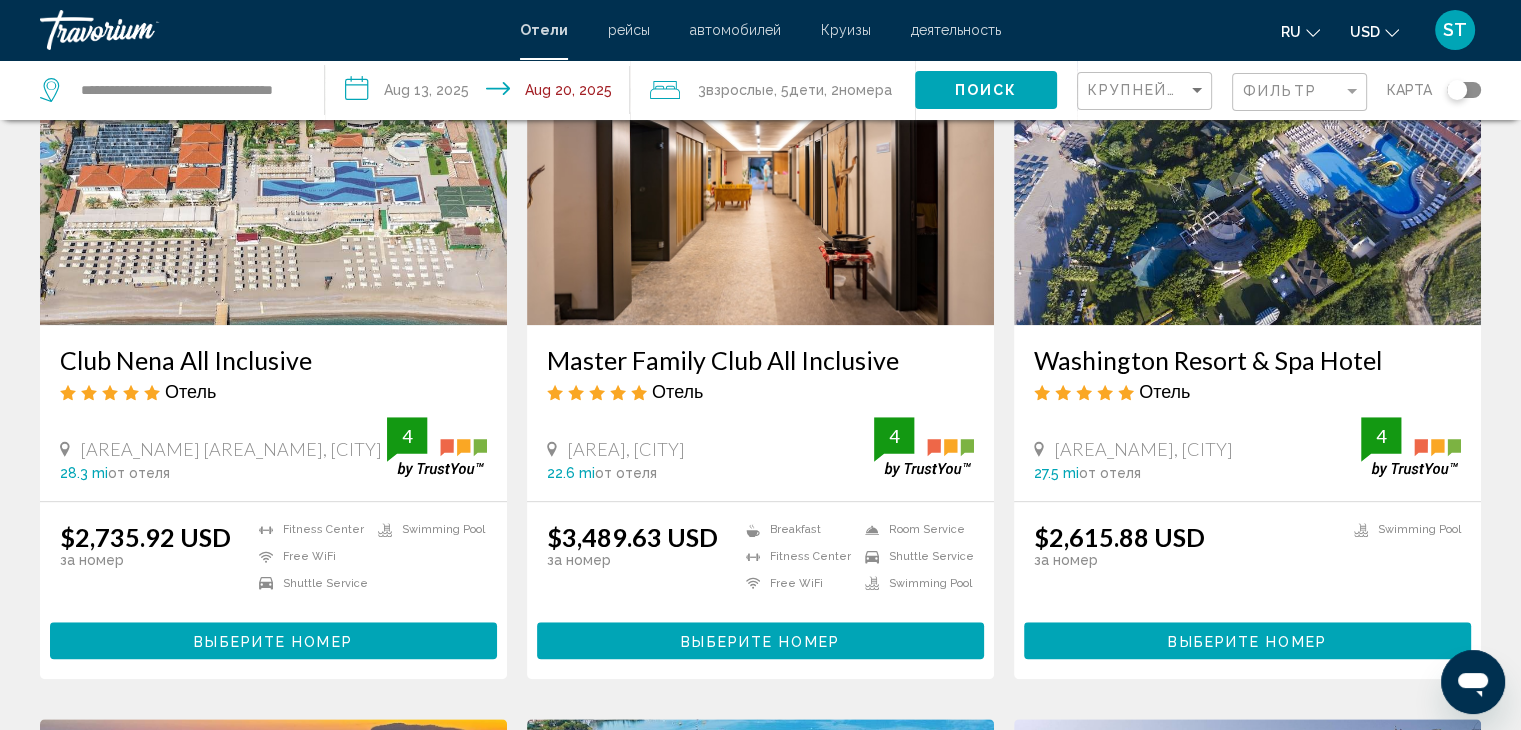 click on "Поиск" 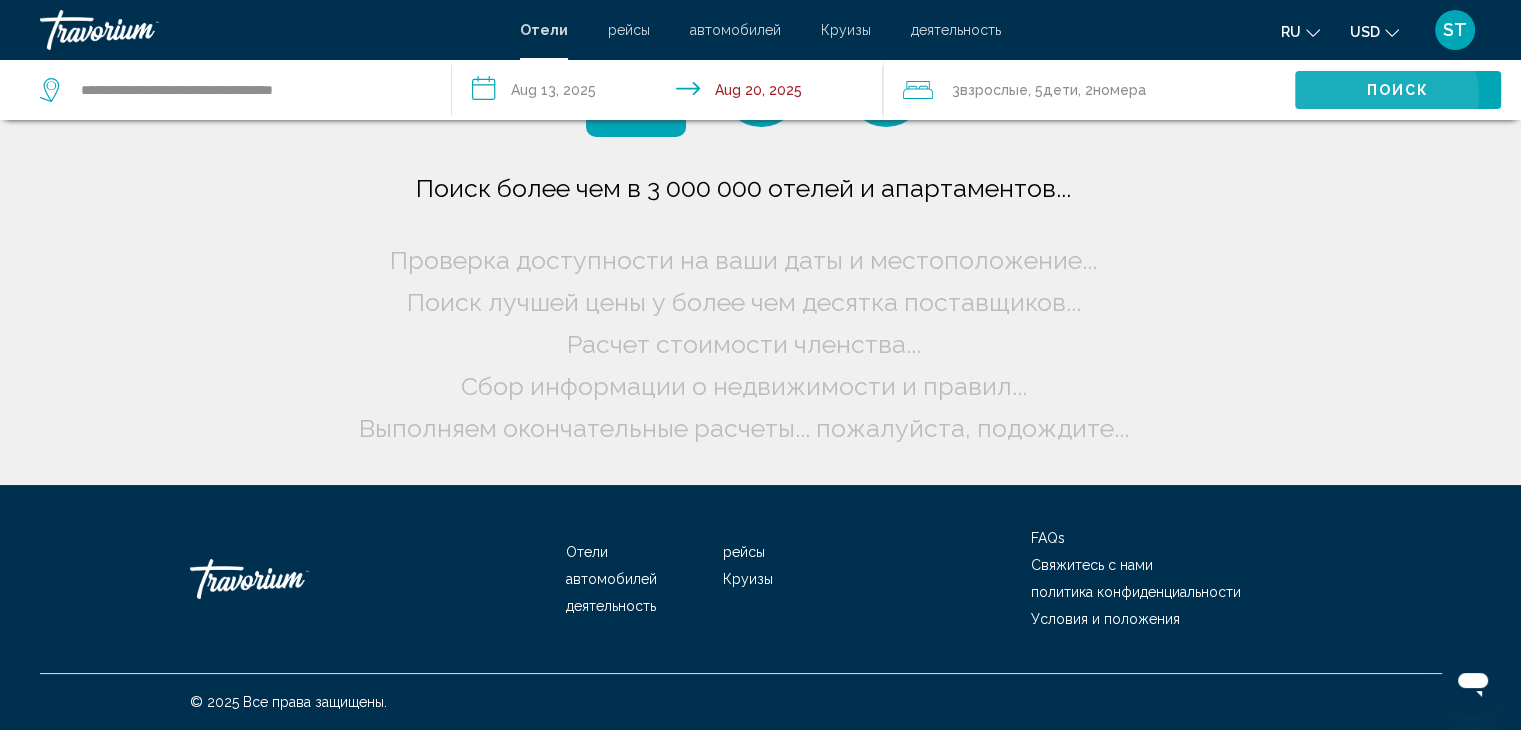scroll, scrollTop: 0, scrollLeft: 0, axis: both 